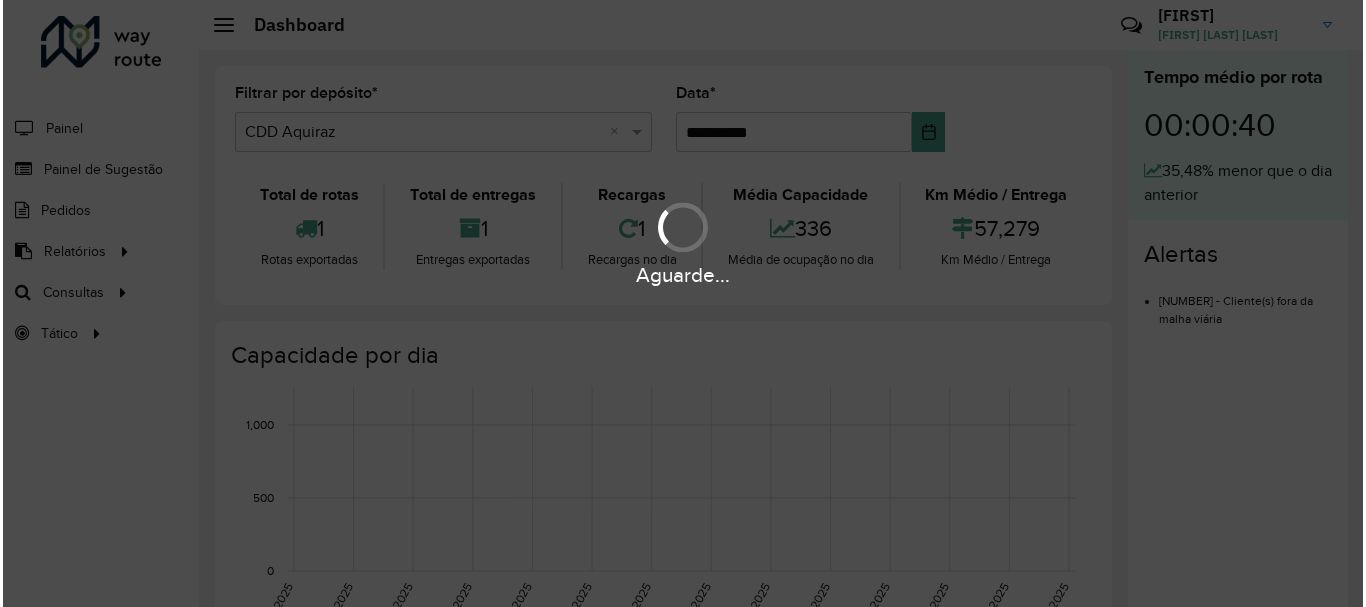 scroll, scrollTop: 0, scrollLeft: 0, axis: both 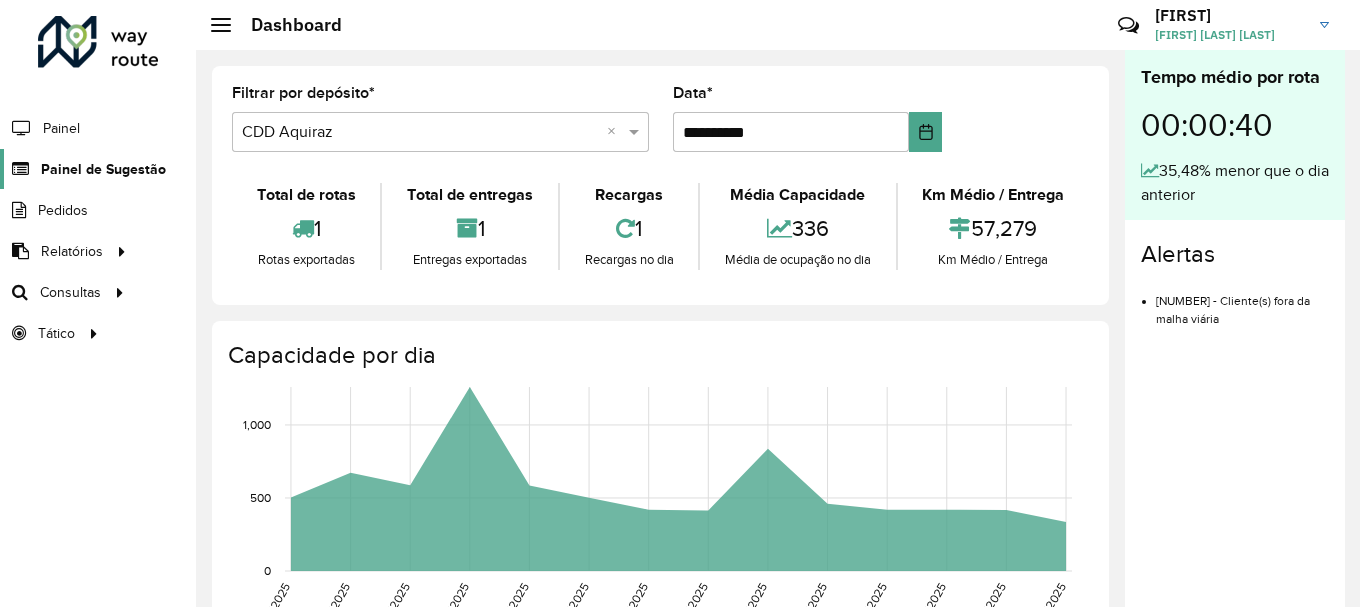click on "Painel de Sugestão" 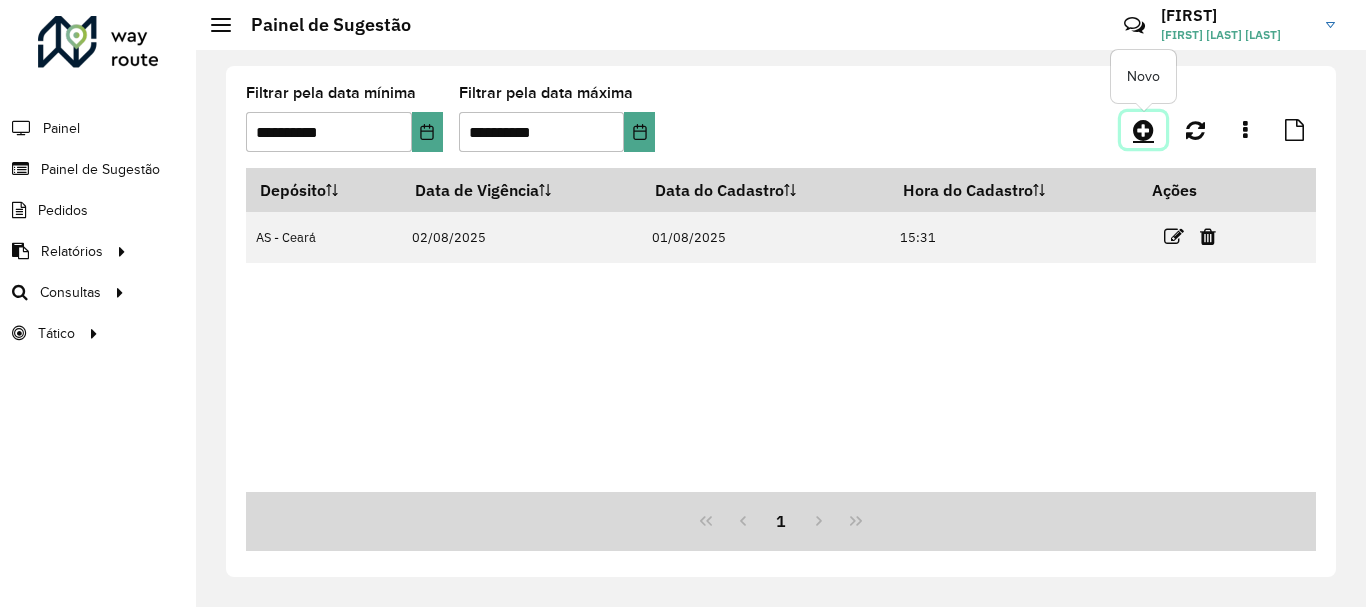 click 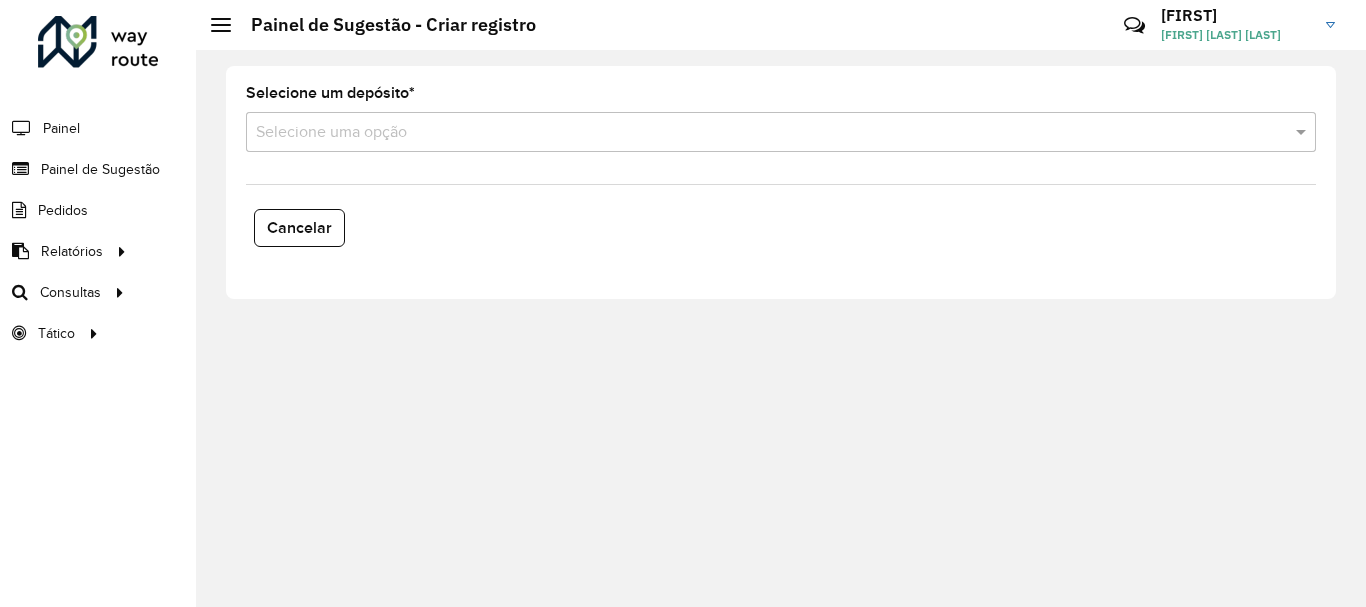 click on "Selecione uma opção" at bounding box center (781, 132) 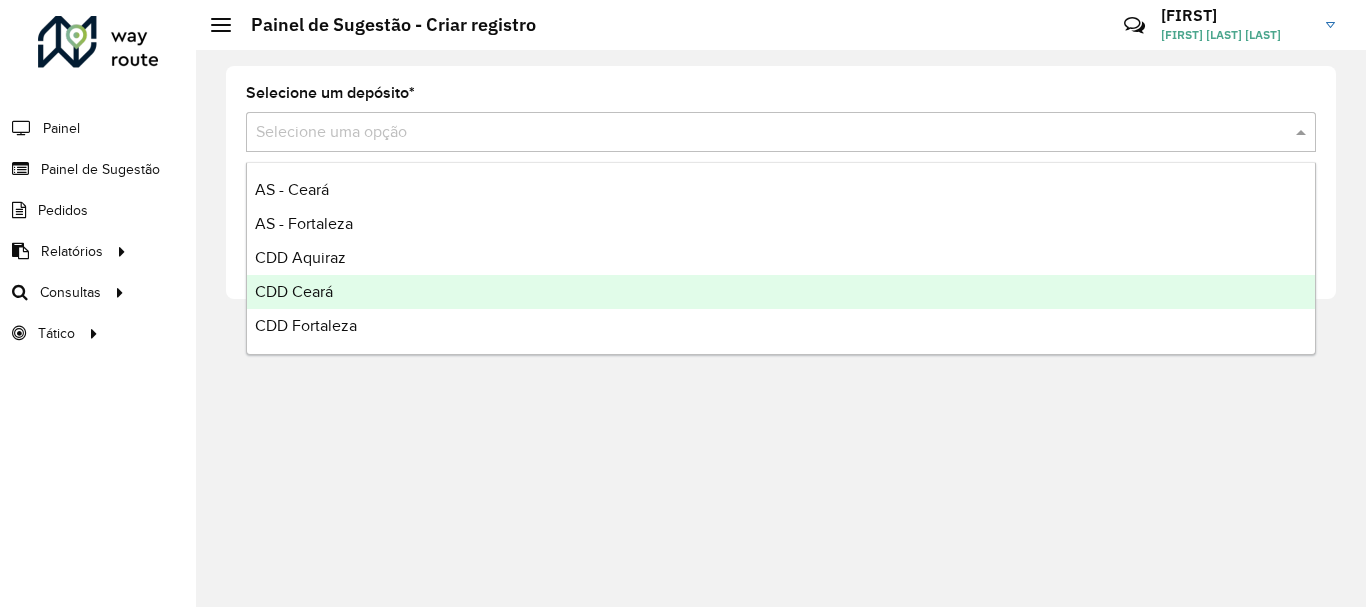 click on "CDD Ceará" at bounding box center [294, 291] 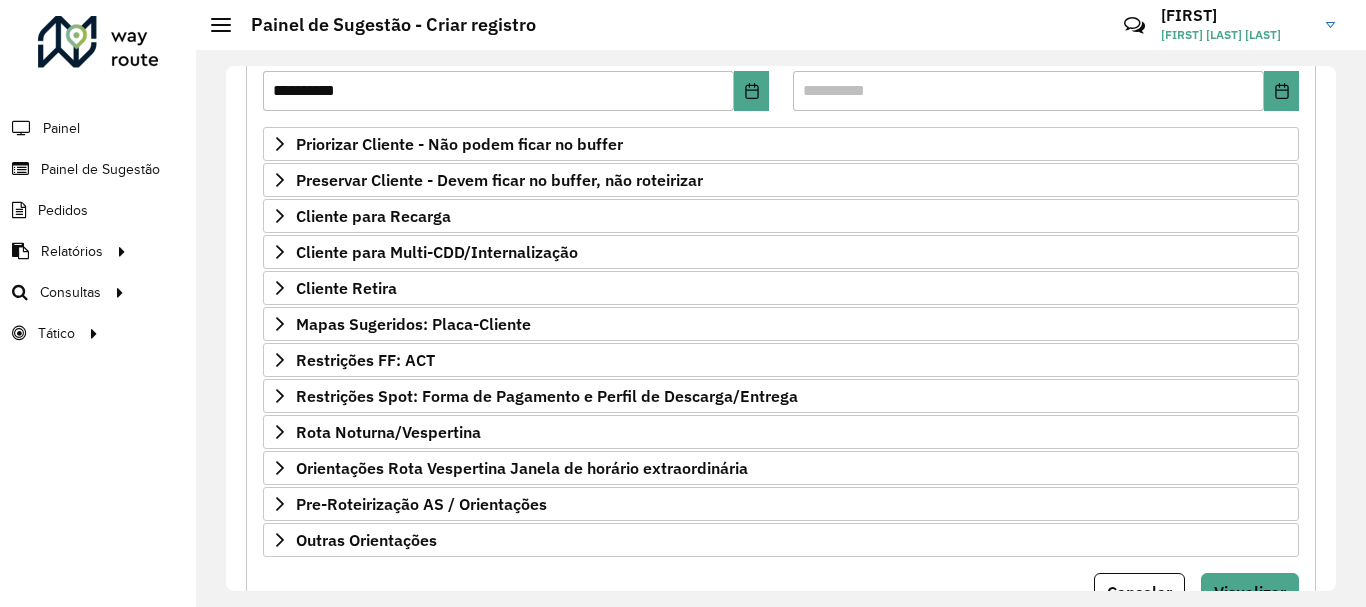 scroll, scrollTop: 390, scrollLeft: 0, axis: vertical 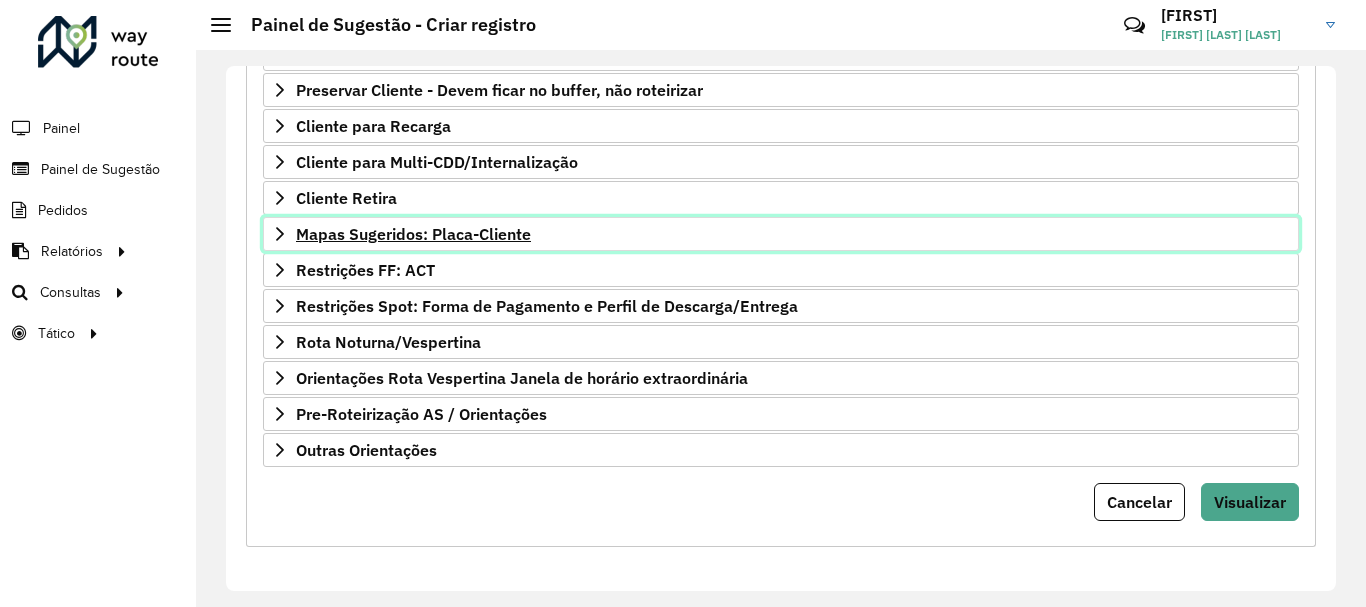 click on "Mapas Sugeridos: Placa-Cliente" at bounding box center (413, 234) 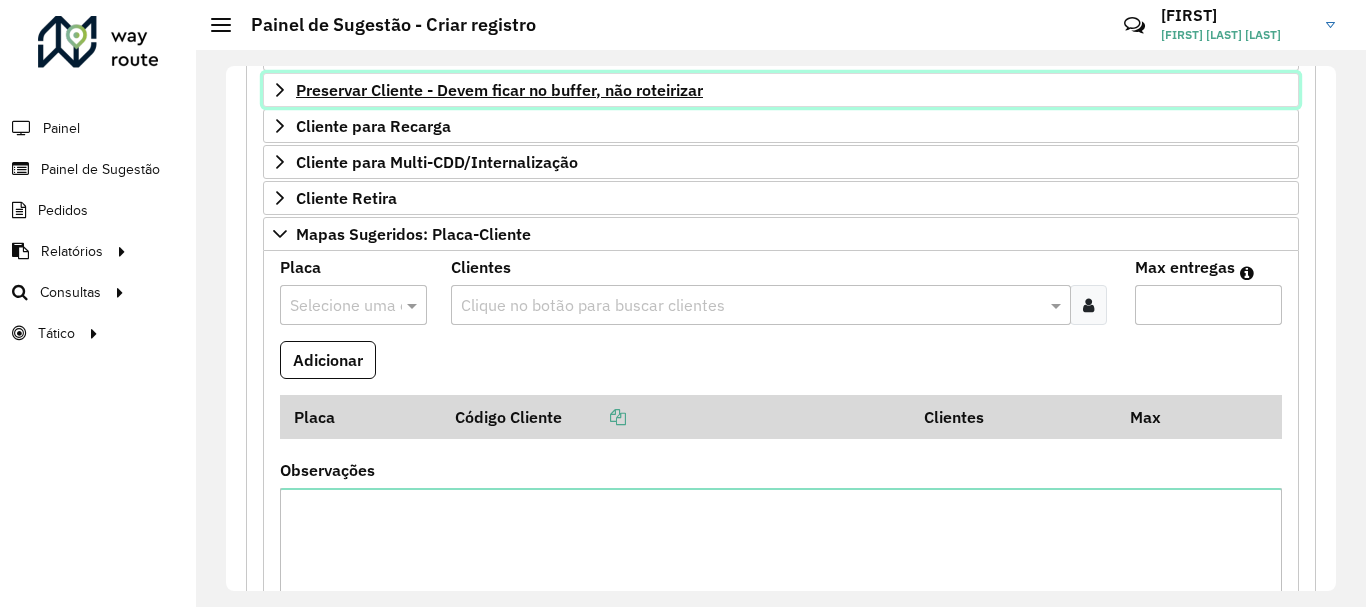 click on "Preservar Cliente - Devem ficar no buffer, não roteirizar" at bounding box center [499, 90] 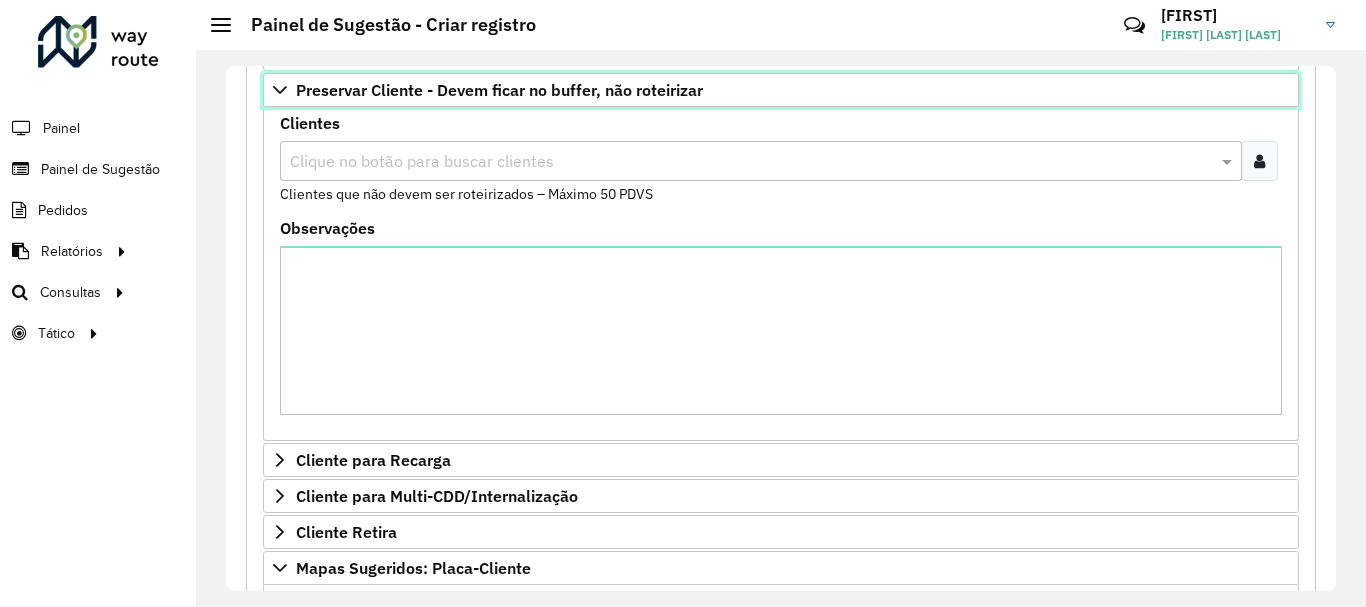 scroll, scrollTop: 90, scrollLeft: 0, axis: vertical 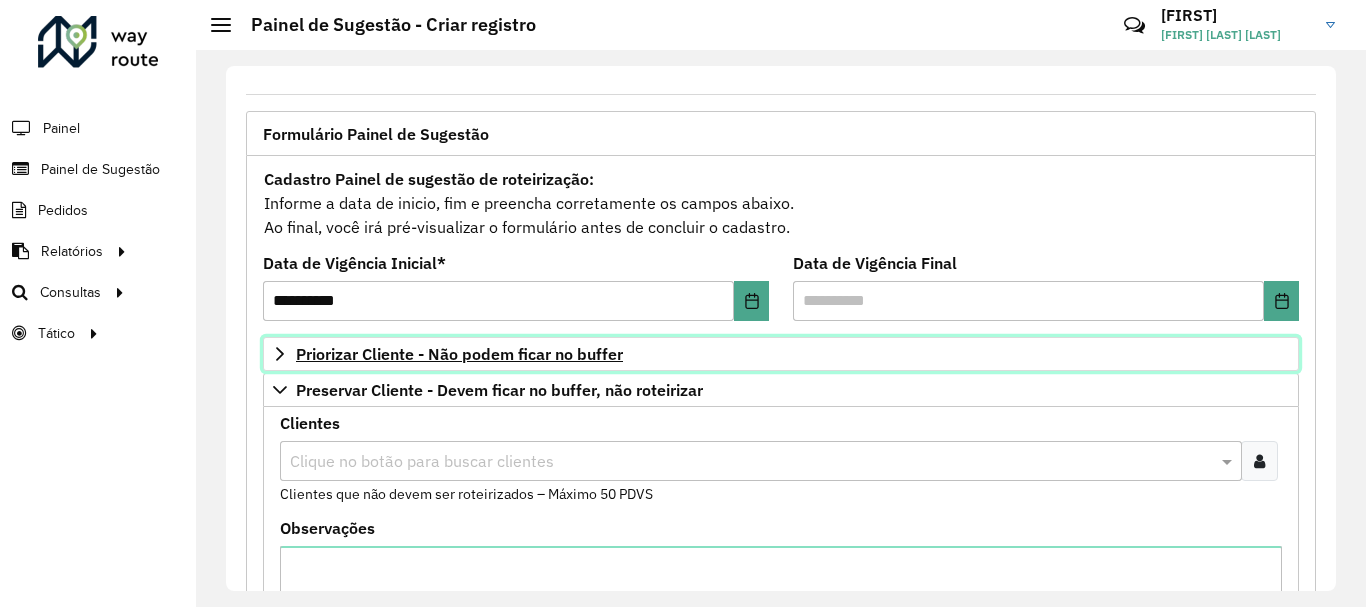 click on "Priorizar Cliente - Não podem ficar no buffer" at bounding box center [459, 354] 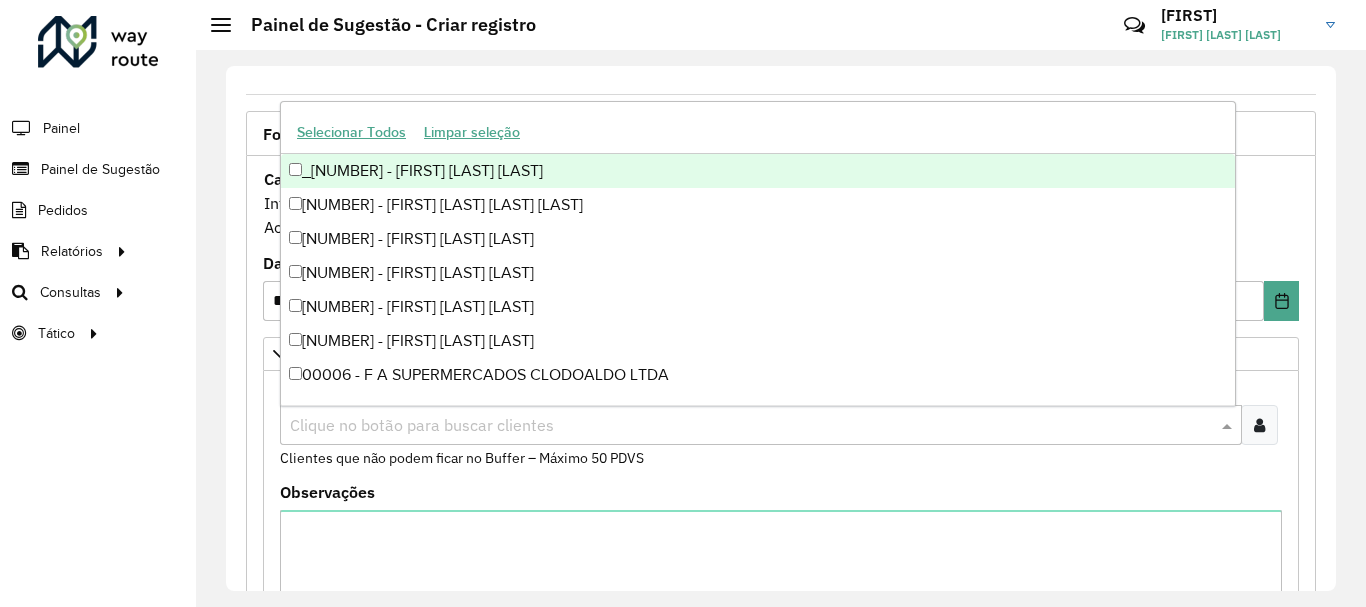 click at bounding box center (751, 426) 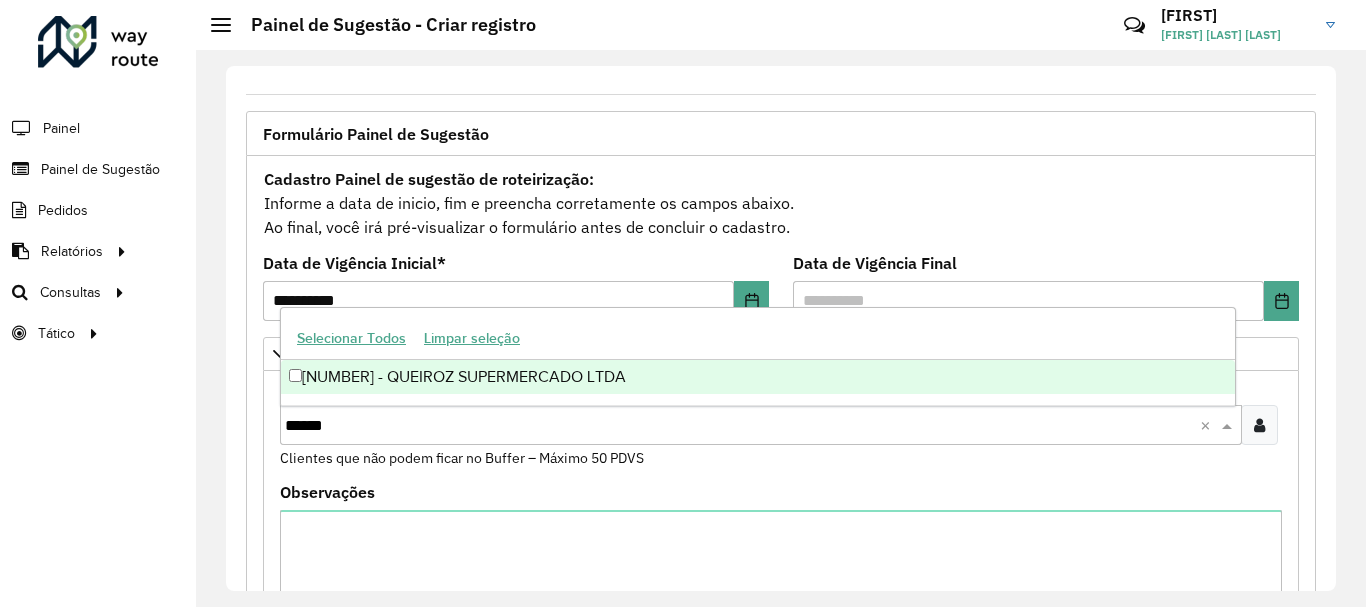 type on "*****" 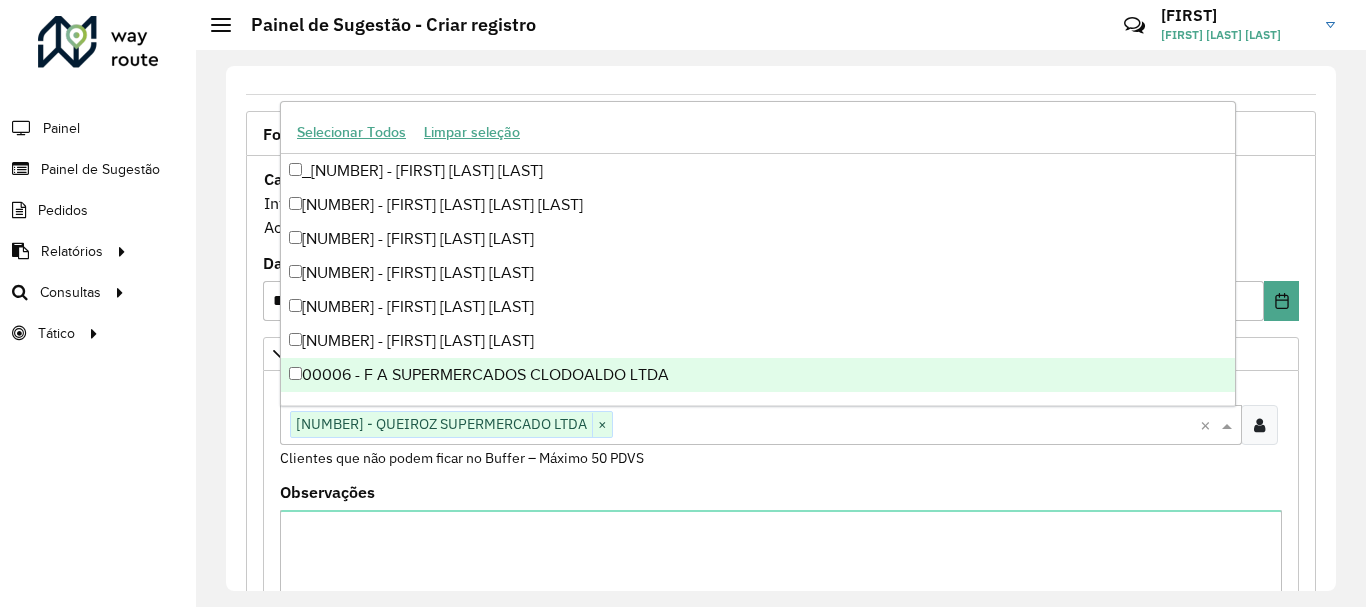 click on "**********" at bounding box center [781, 1051] 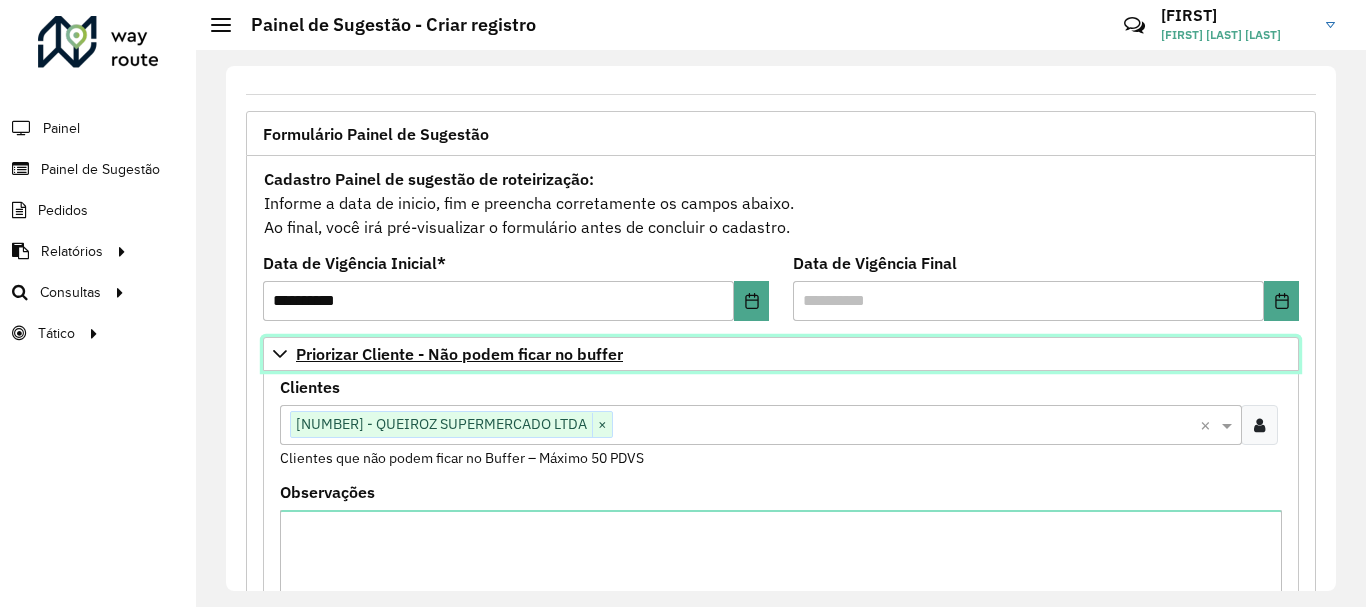 click on "Priorizar Cliente - Não podem ficar no buffer" at bounding box center [459, 354] 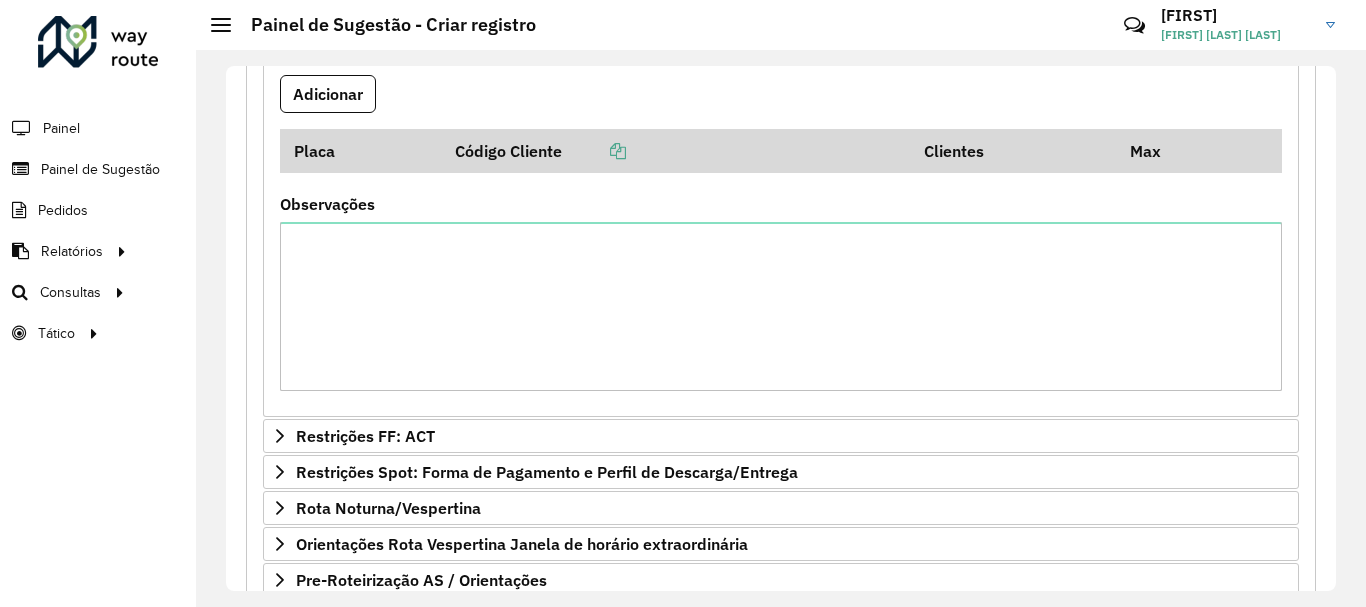 scroll, scrollTop: 1156, scrollLeft: 0, axis: vertical 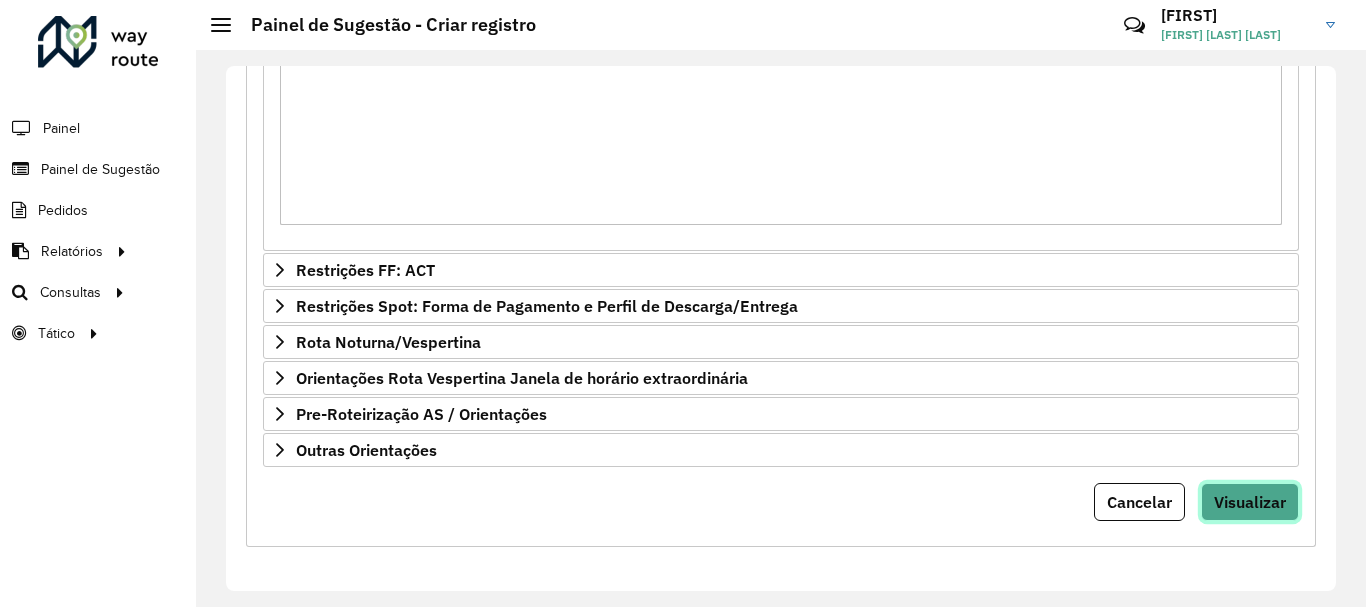 click on "Visualizar" at bounding box center (1250, 502) 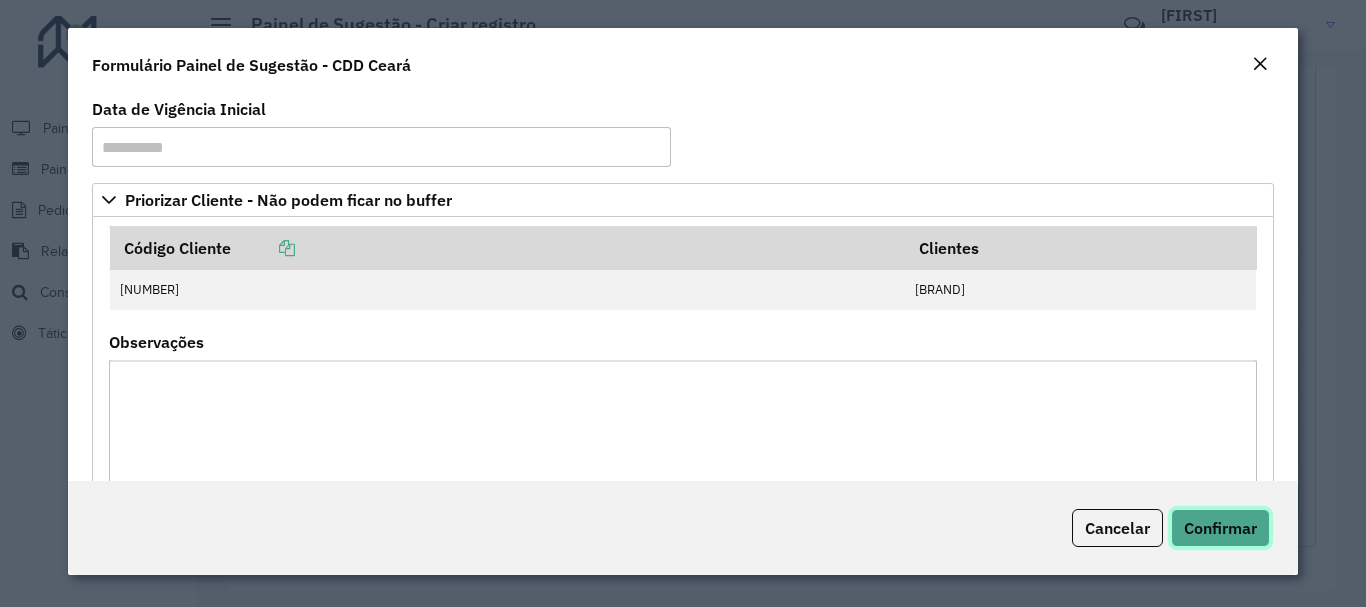 click on "Confirmar" 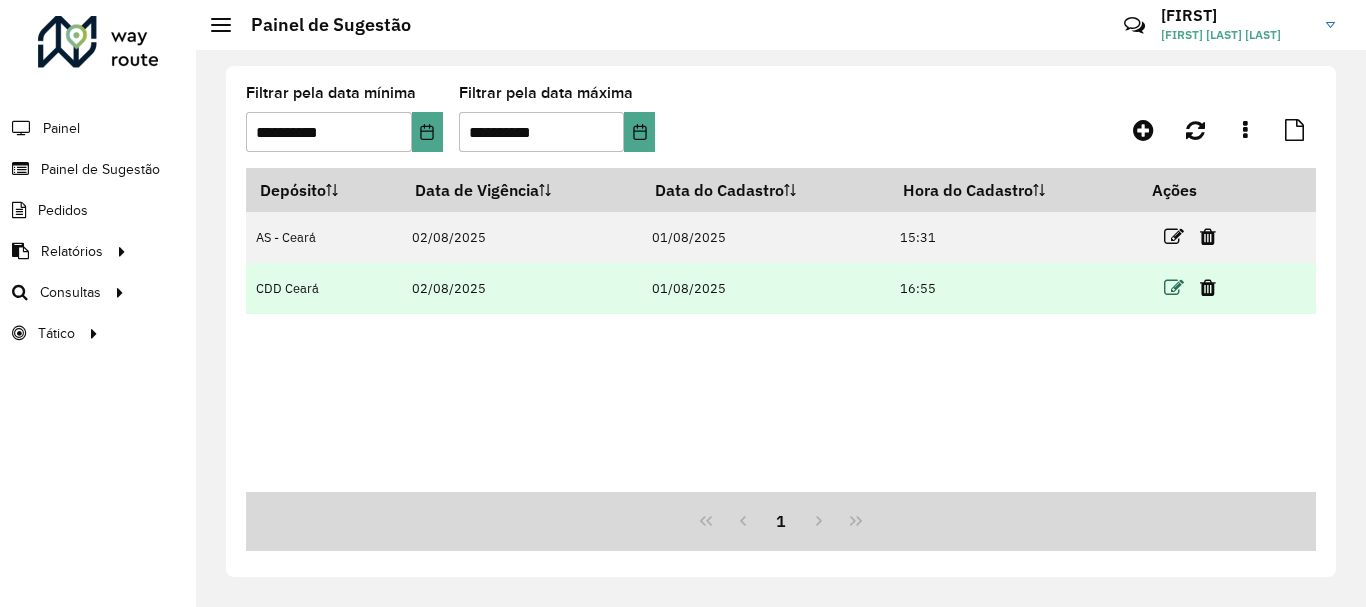 click at bounding box center [1174, 288] 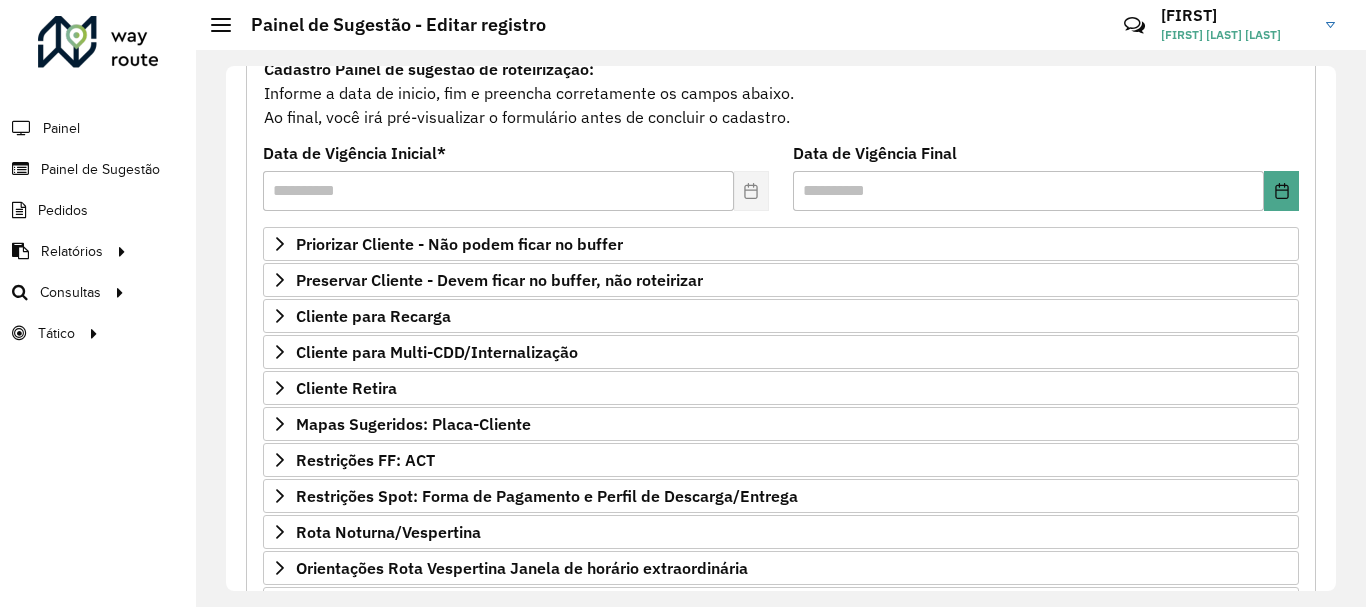 scroll, scrollTop: 300, scrollLeft: 0, axis: vertical 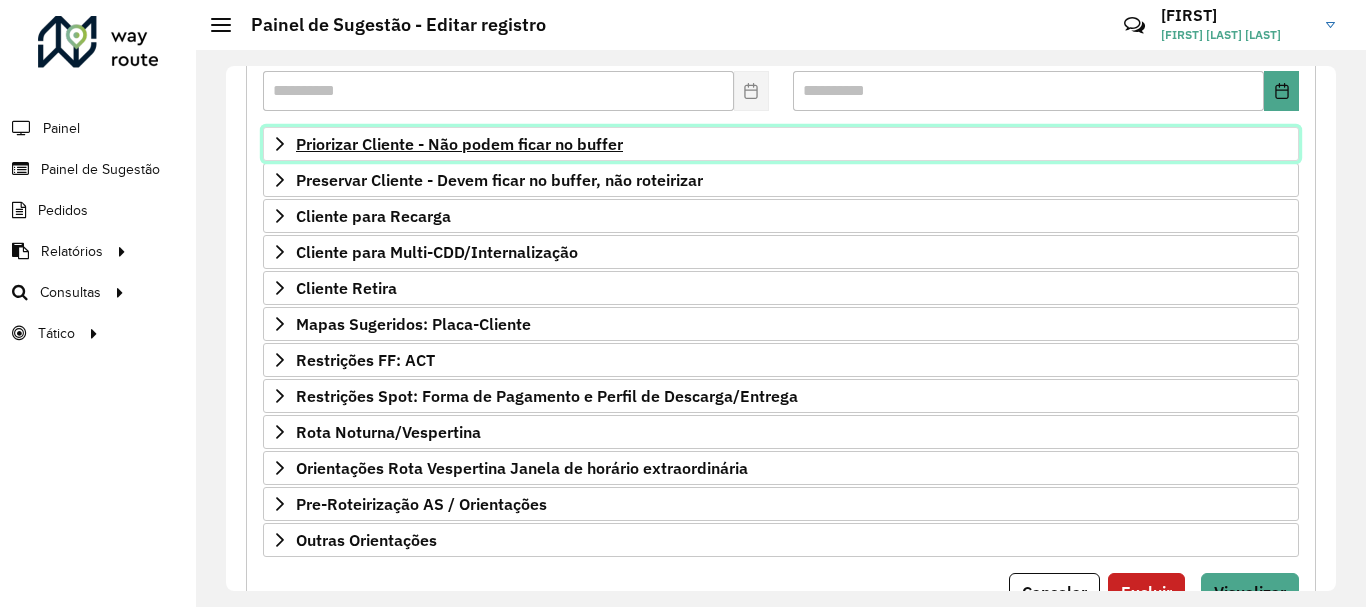 click on "Priorizar Cliente - Não podem ficar no buffer" at bounding box center [459, 144] 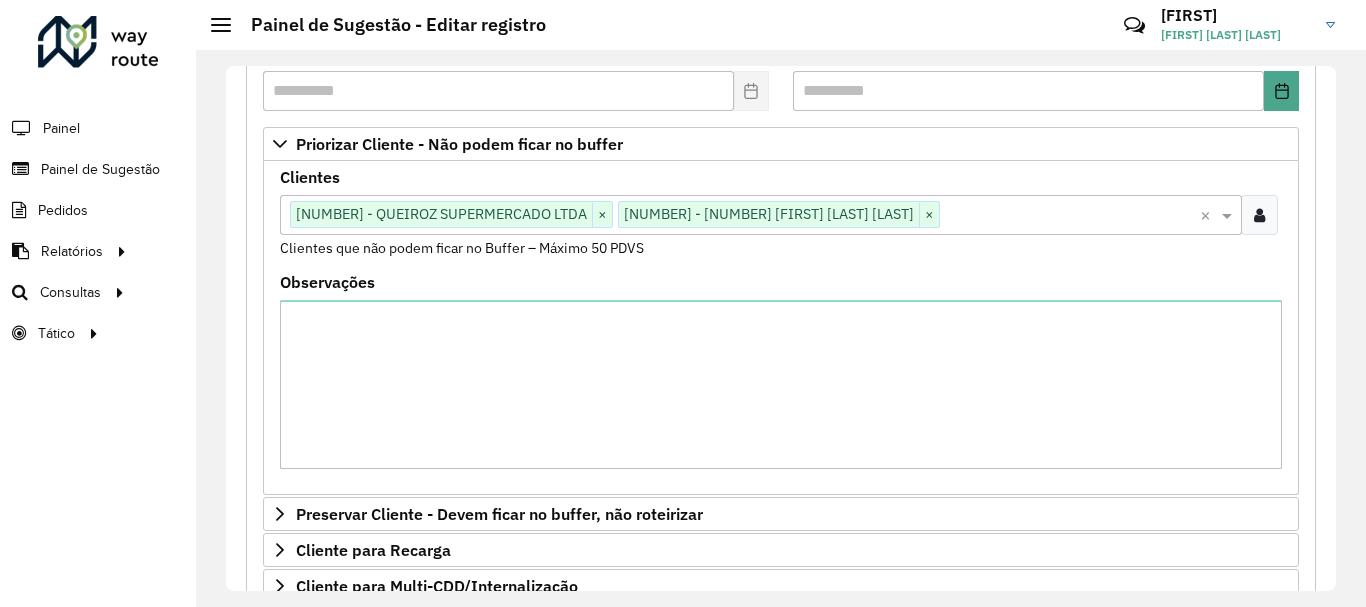 click at bounding box center [1070, 216] 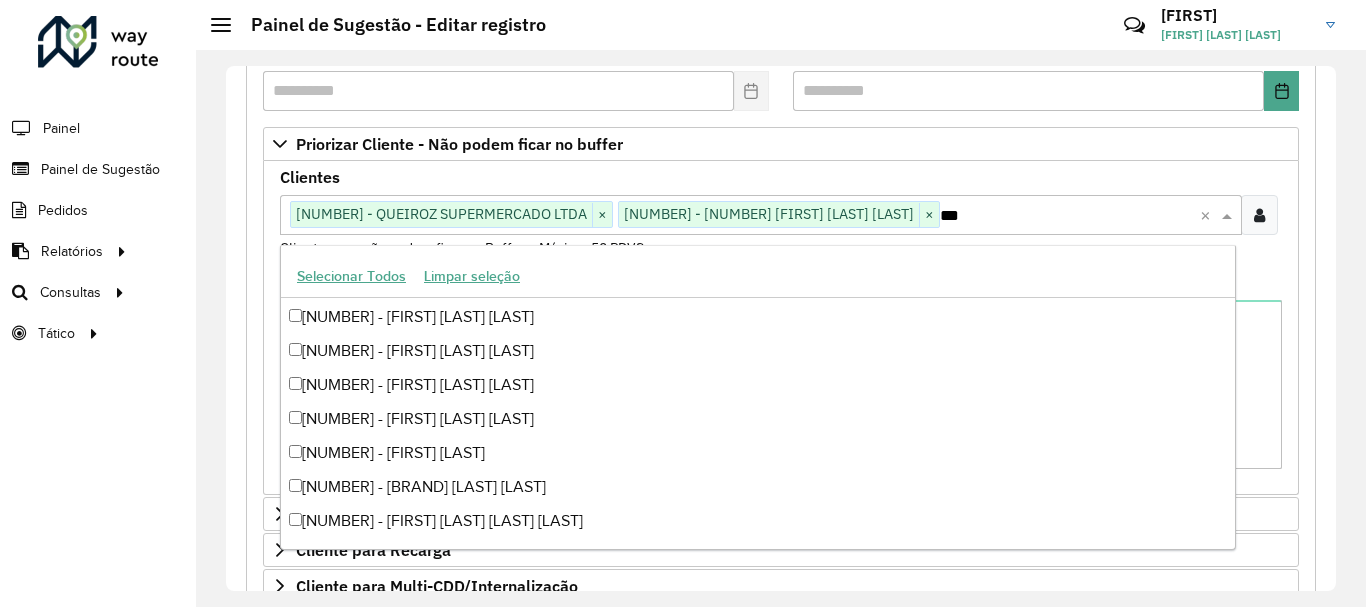 scroll, scrollTop: 2378, scrollLeft: 0, axis: vertical 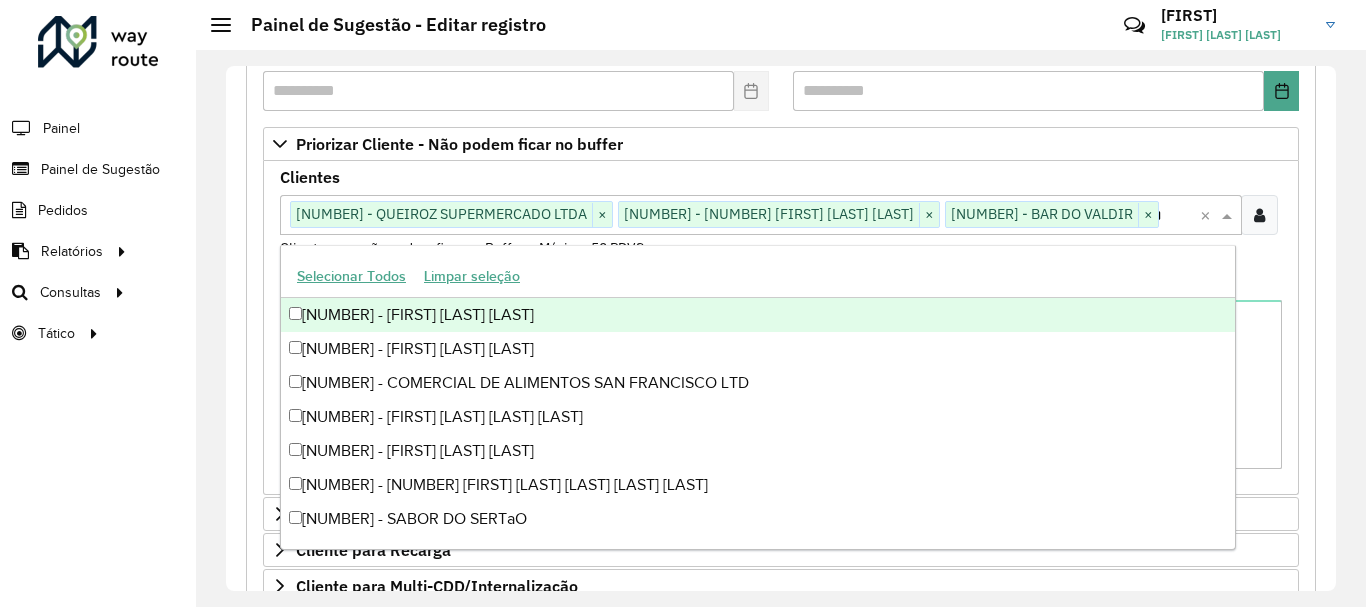 type on "****" 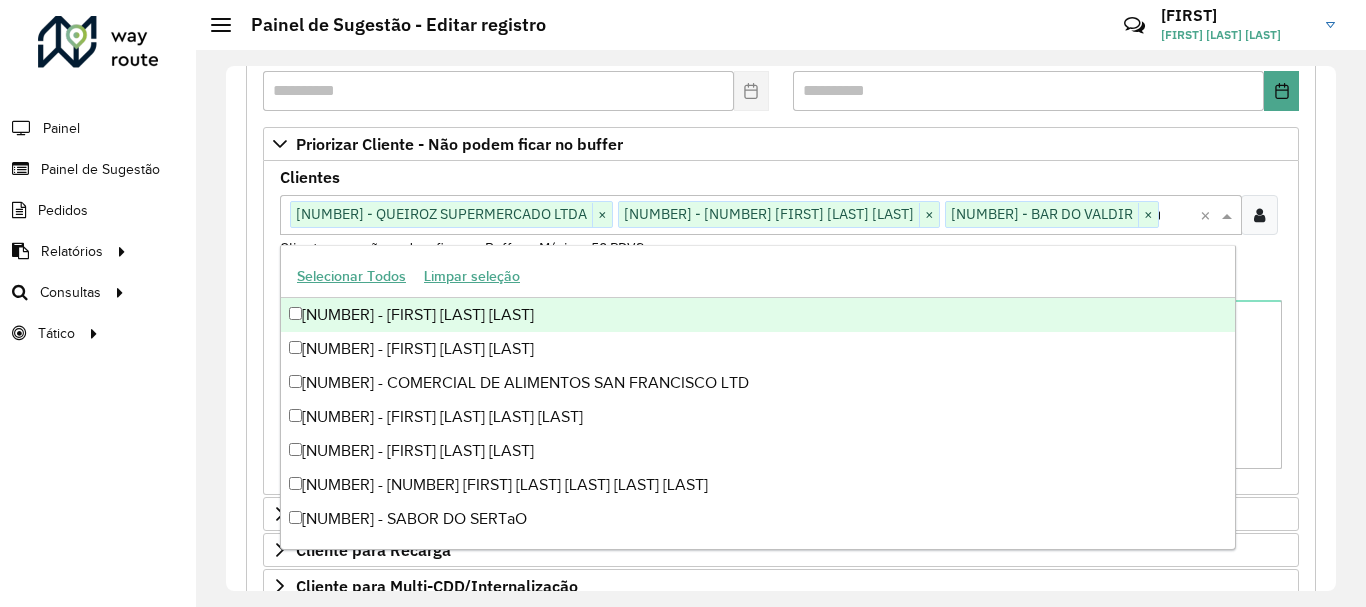 scroll, scrollTop: 0, scrollLeft: 35, axis: horizontal 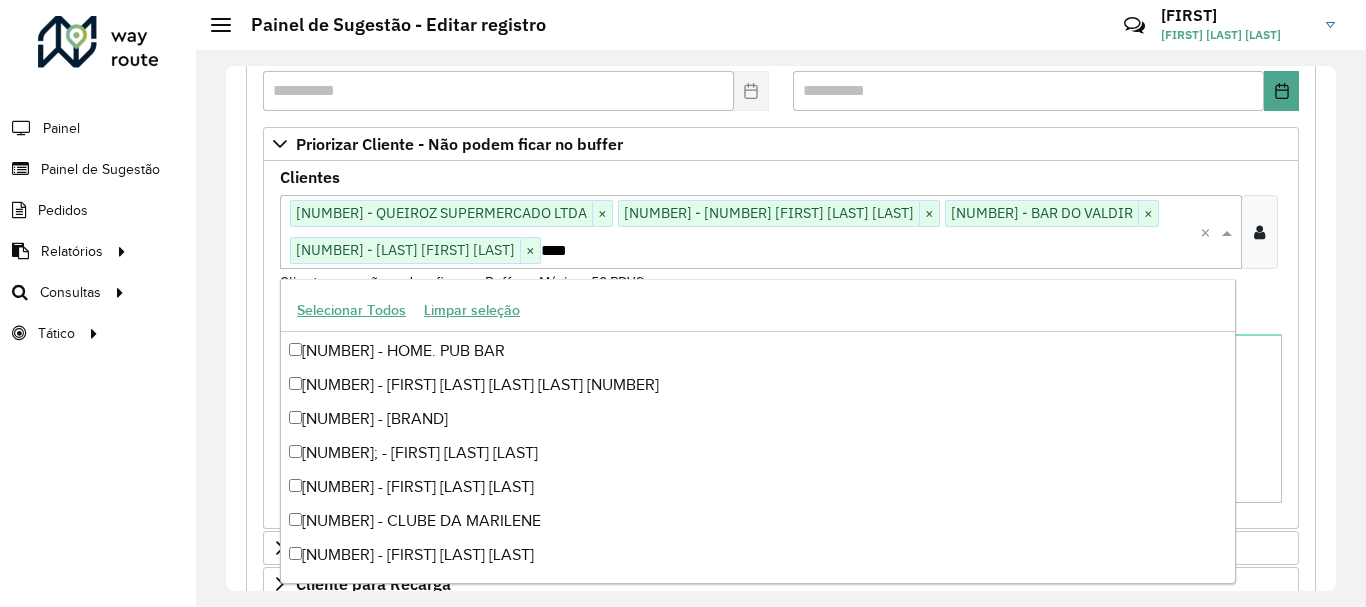 type on "*****" 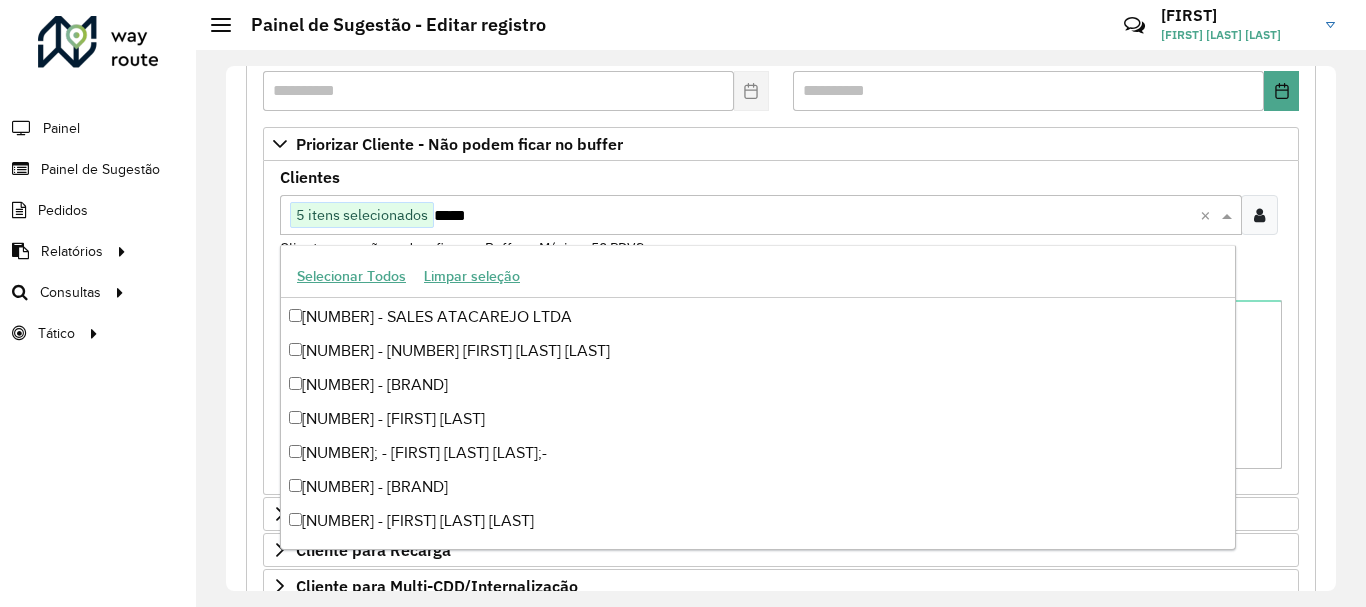 scroll, scrollTop: 0, scrollLeft: 0, axis: both 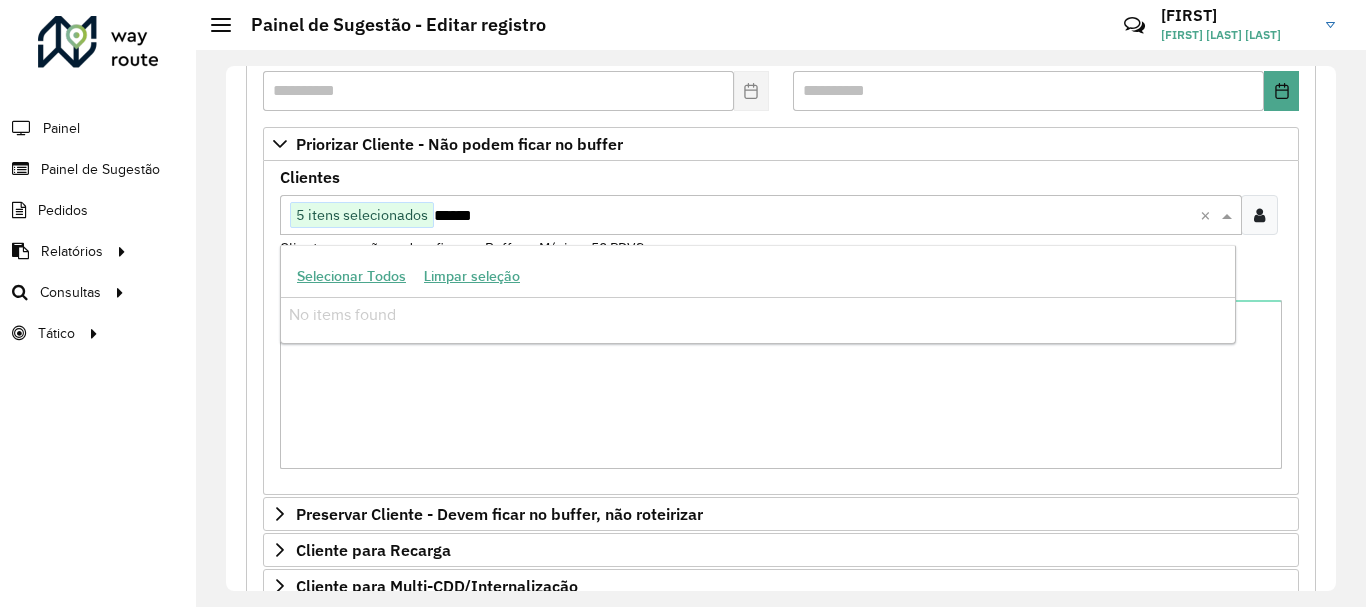 type on "*******" 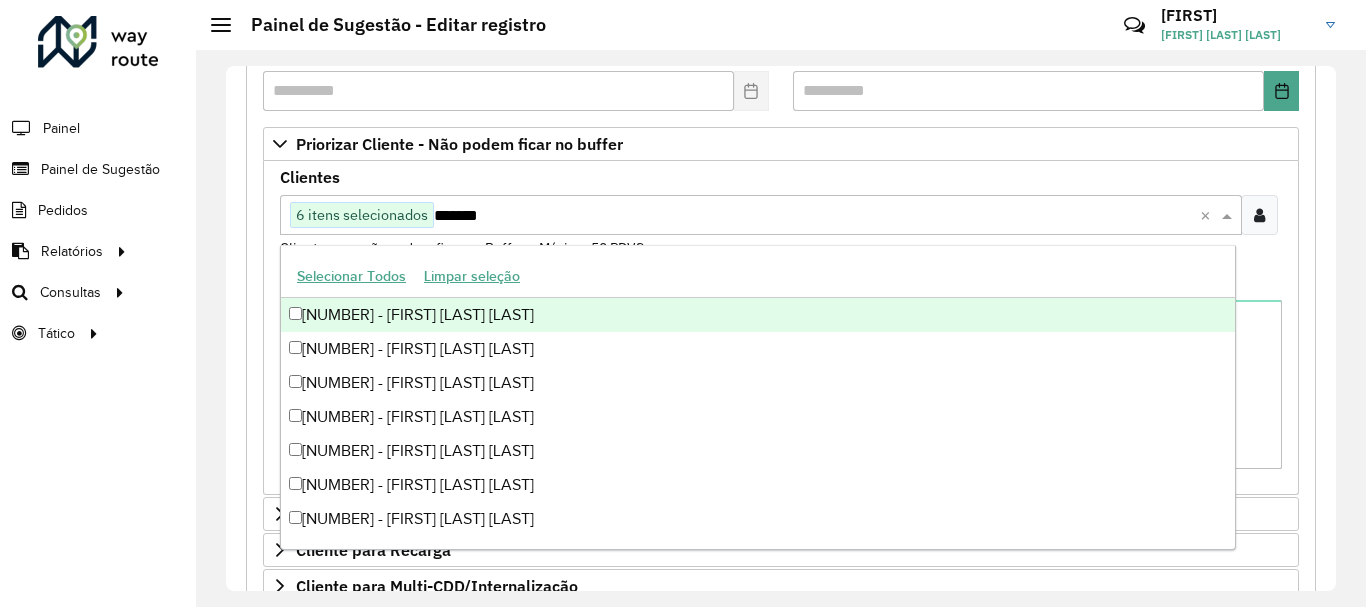 type on "********" 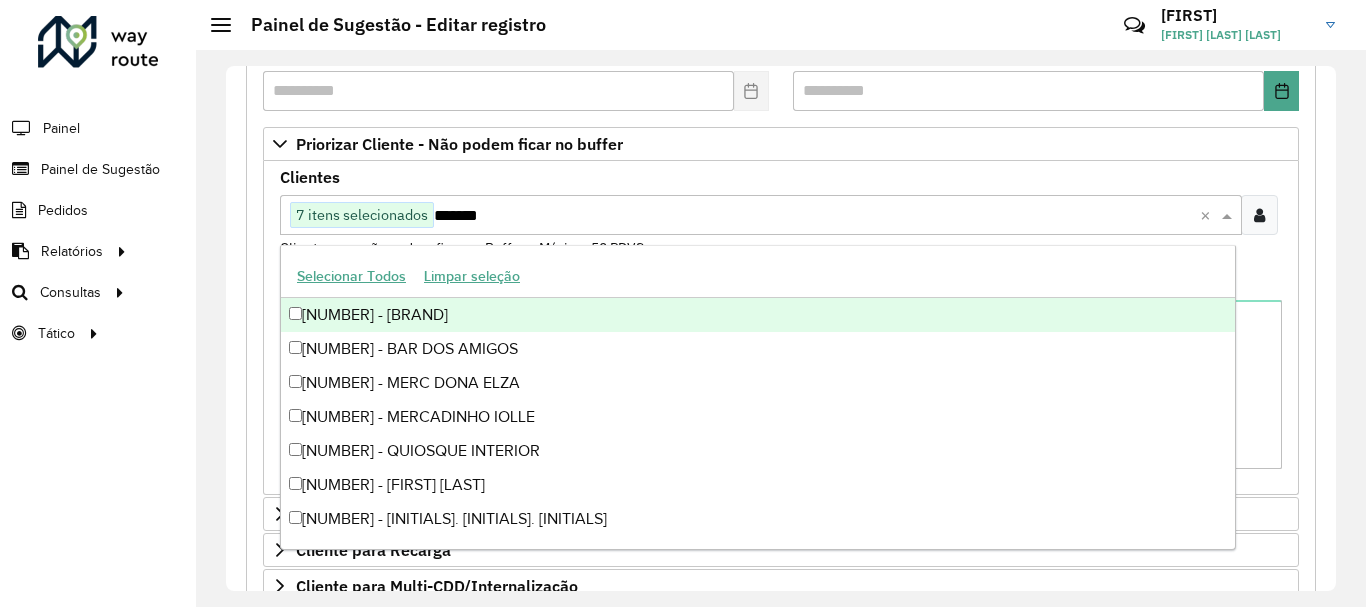 type on "********" 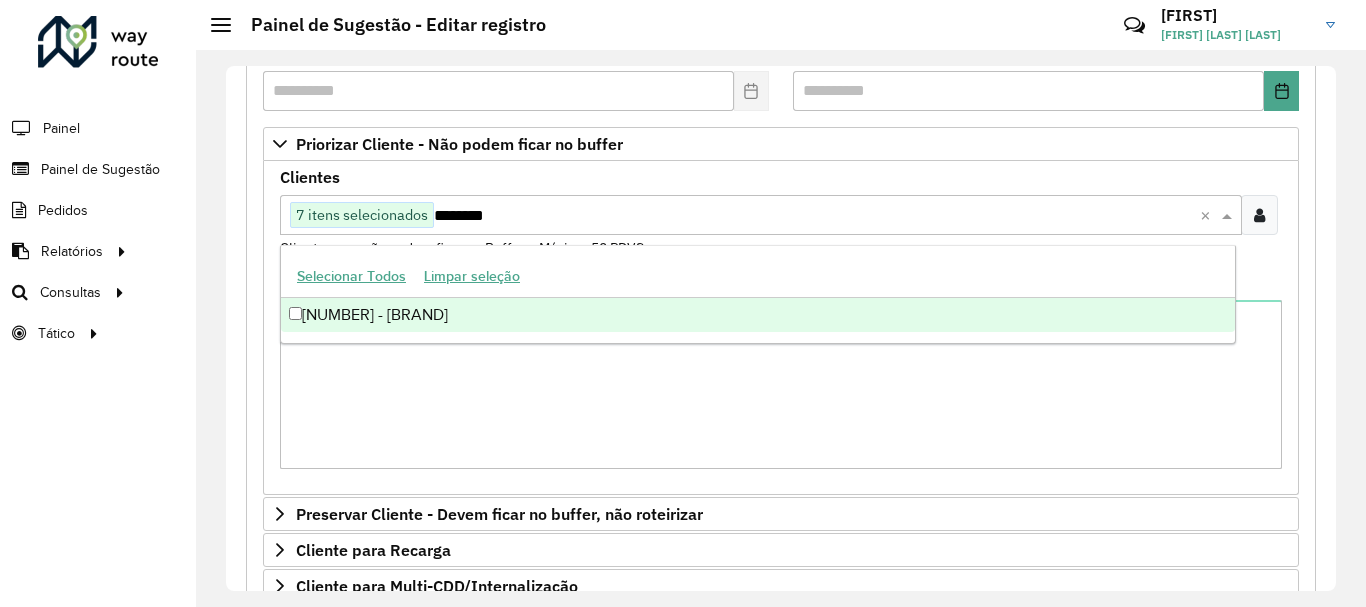 type 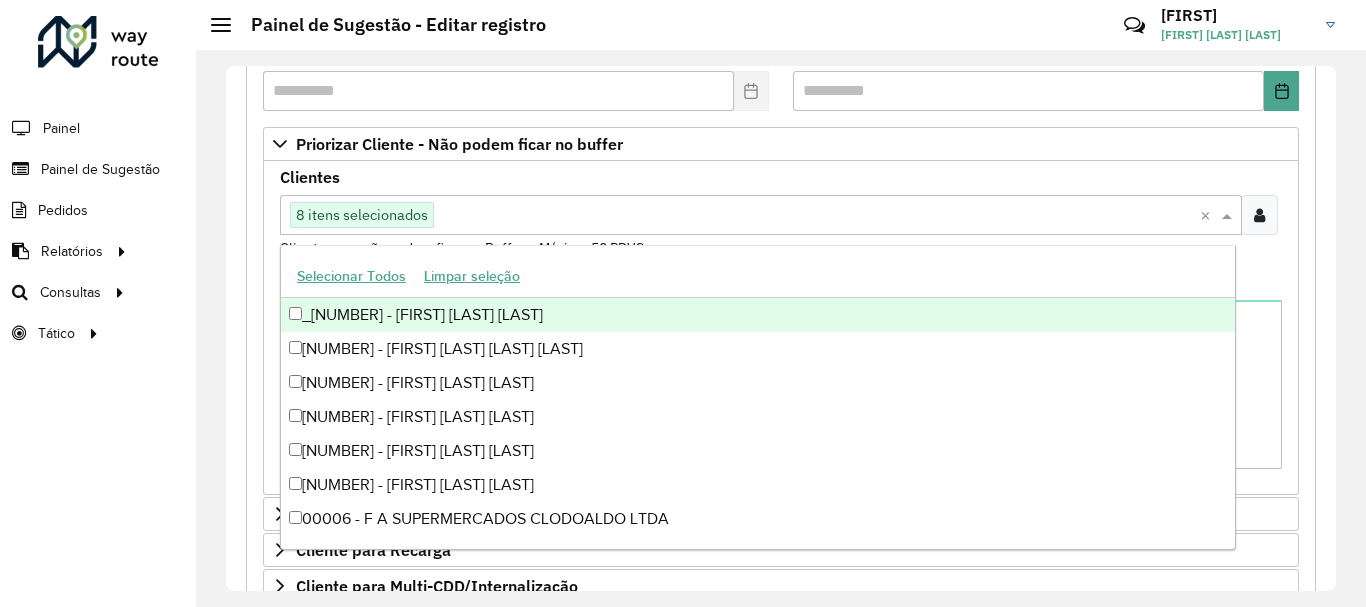 click on "**********" at bounding box center (781, 458) 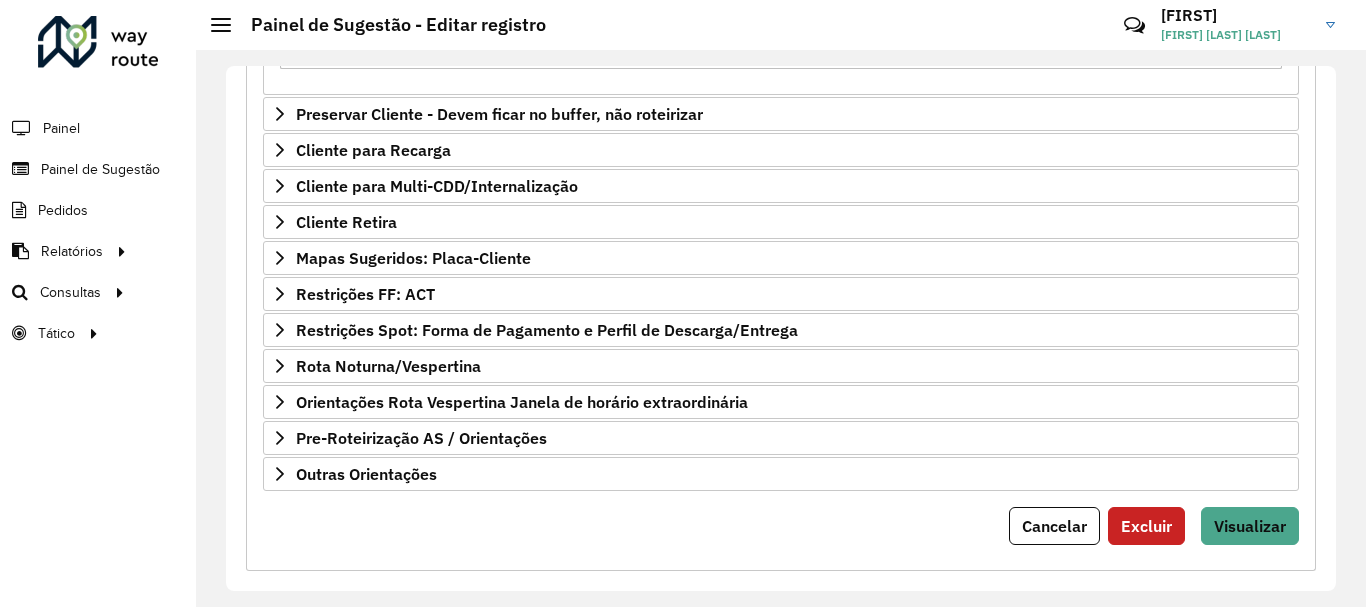 scroll, scrollTop: 724, scrollLeft: 0, axis: vertical 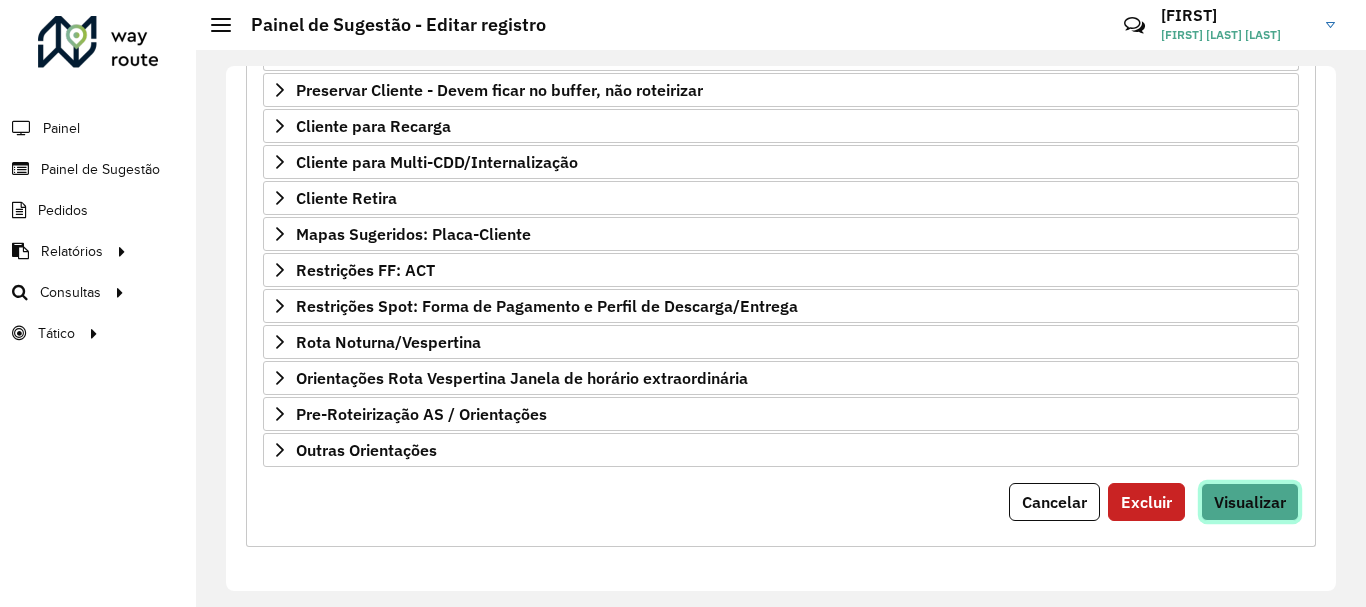 click on "Visualizar" at bounding box center (1250, 502) 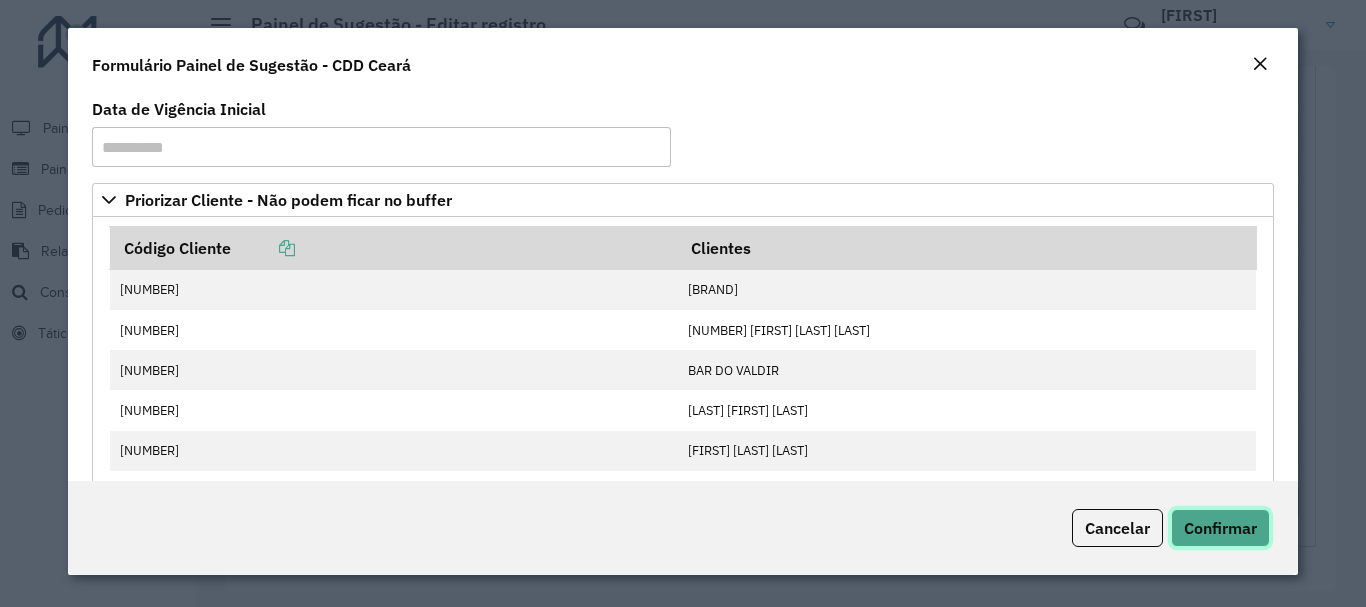 click on "Confirmar" 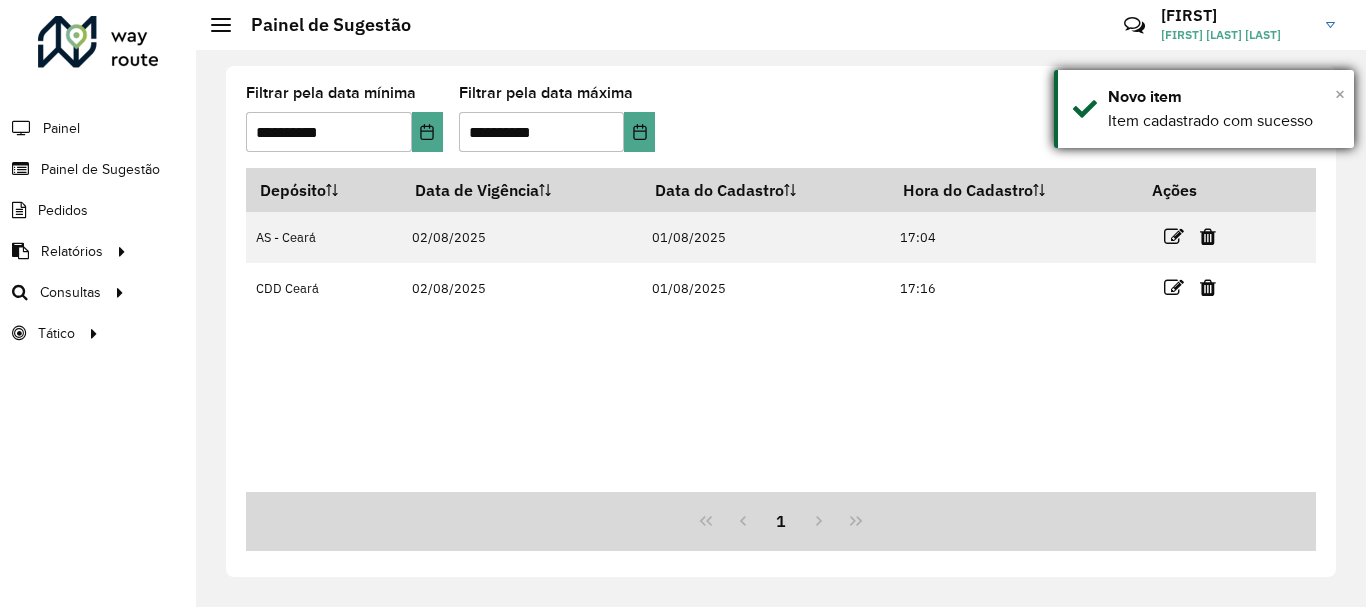 click on "×" at bounding box center [1340, 94] 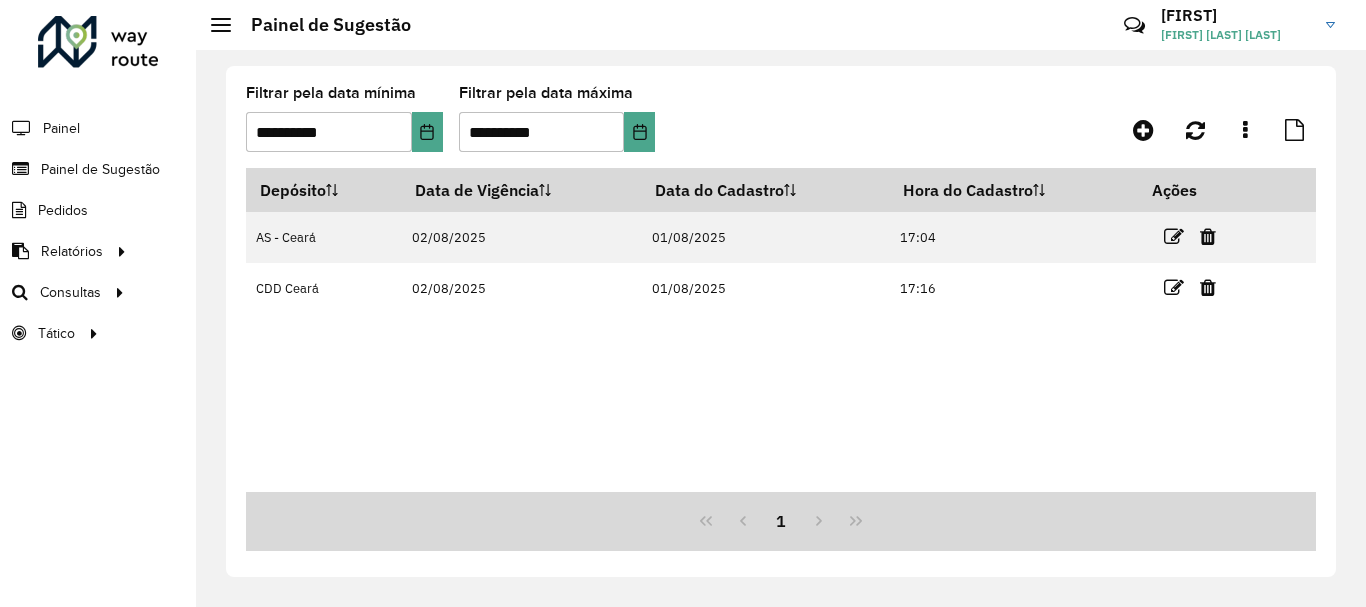 click on "**********" 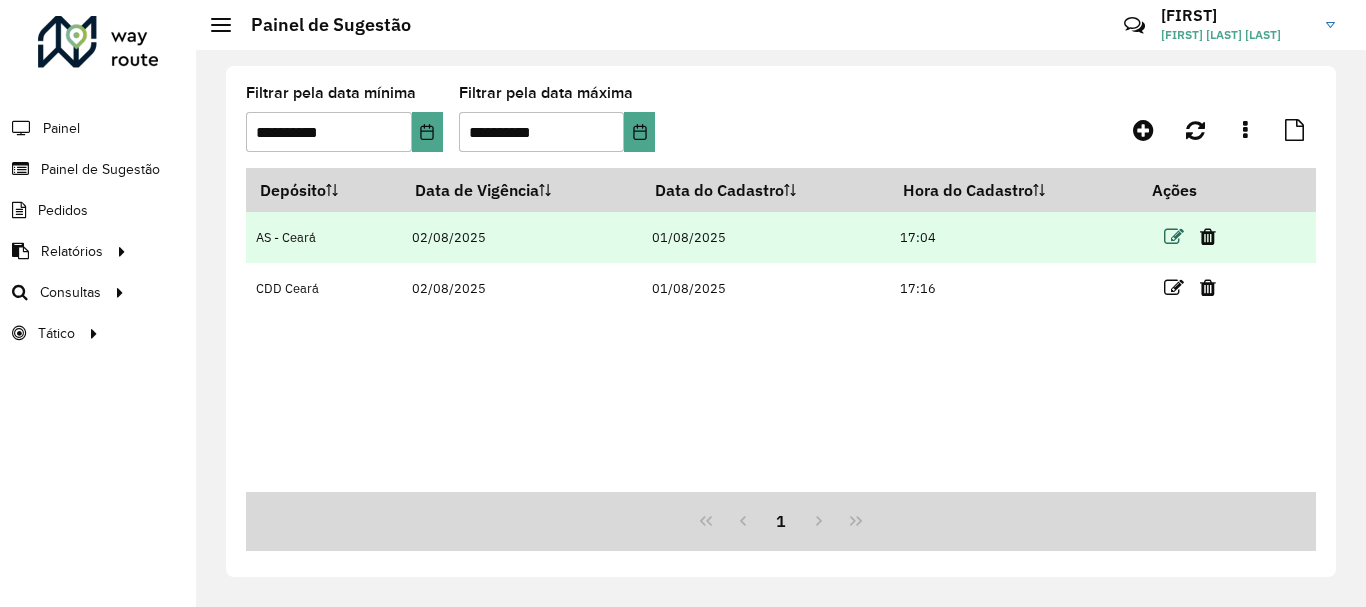 click at bounding box center (1174, 237) 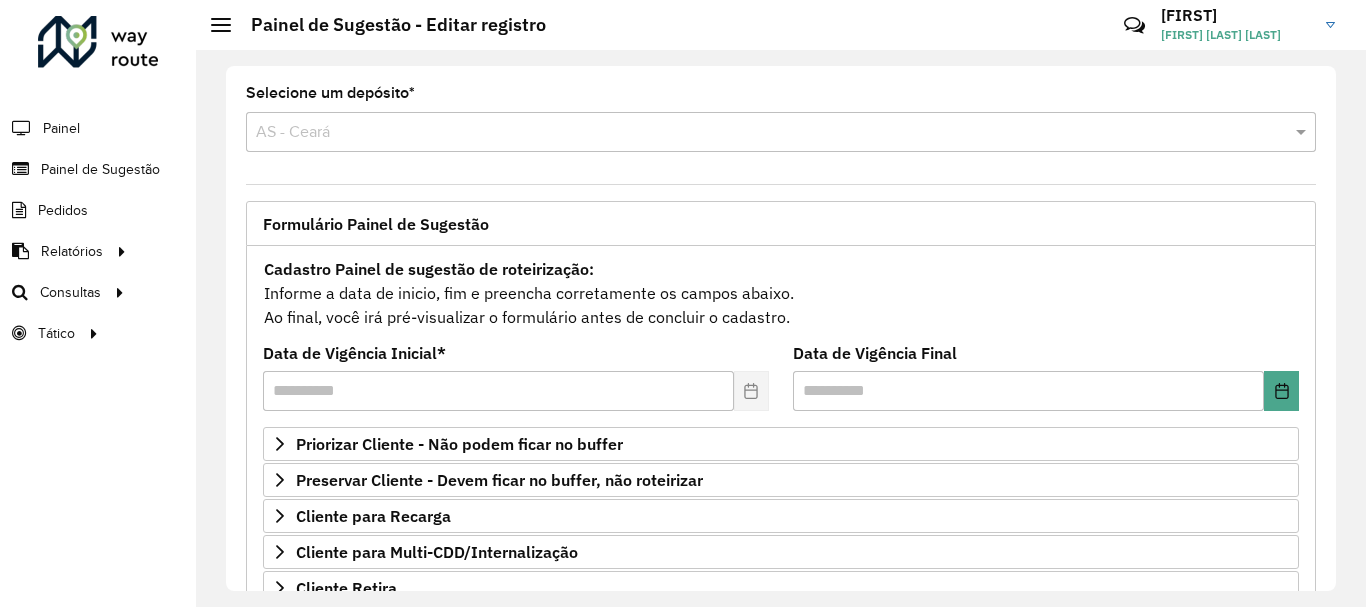 scroll, scrollTop: 200, scrollLeft: 0, axis: vertical 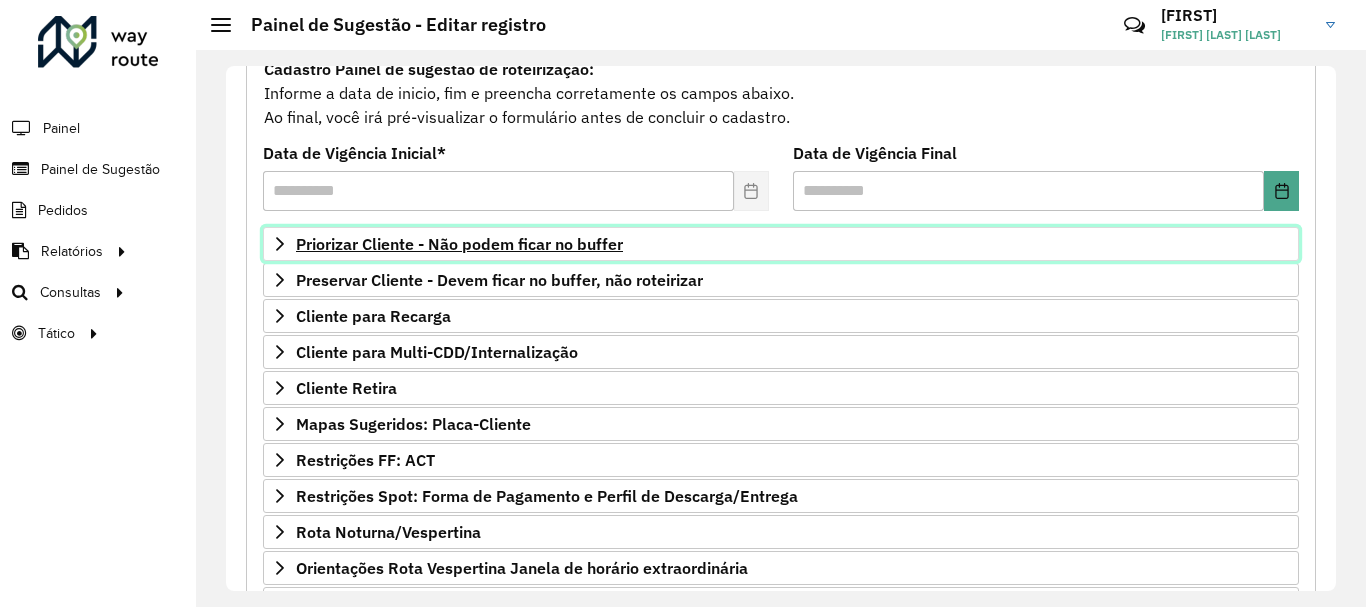 click on "Priorizar Cliente - Não podem ficar no buffer" at bounding box center (459, 244) 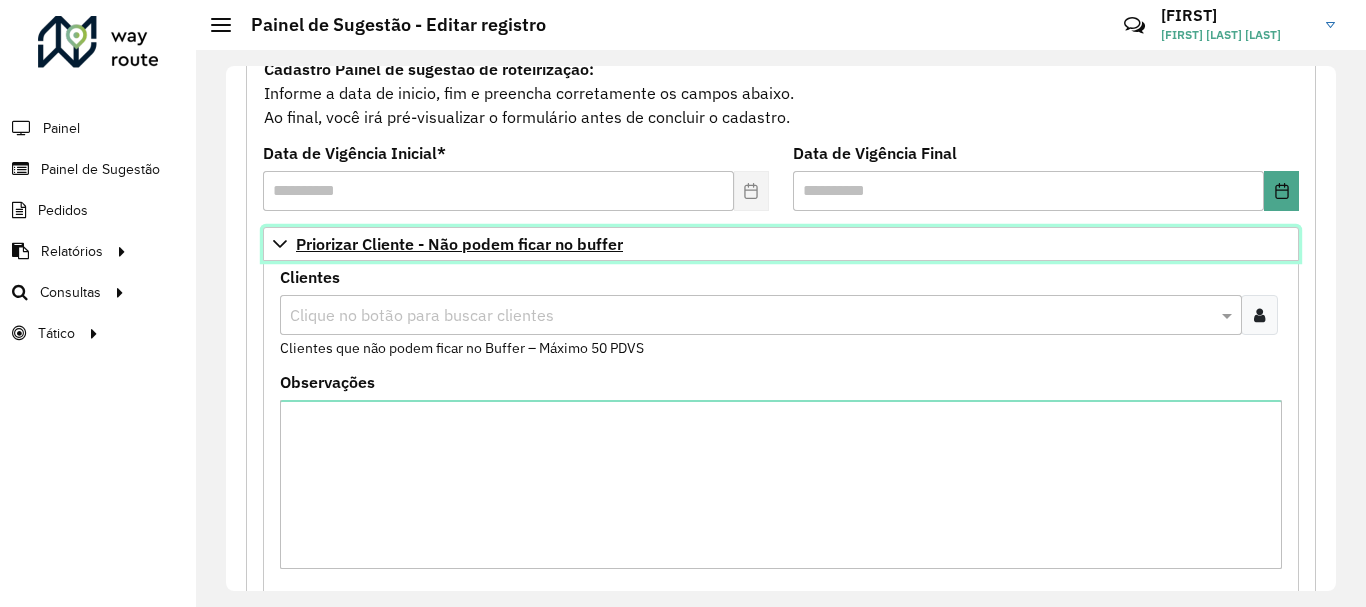 click on "Priorizar Cliente - Não podem ficar no buffer" at bounding box center [459, 244] 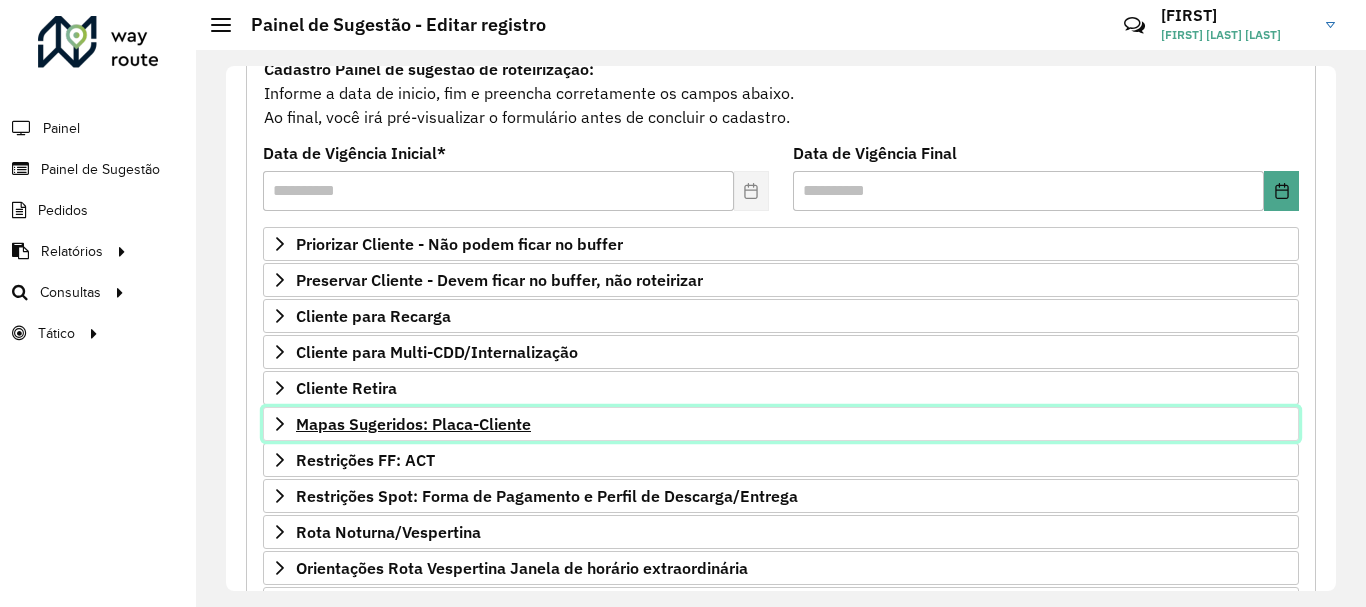 click on "Mapas Sugeridos: Placa-Cliente" at bounding box center (781, 424) 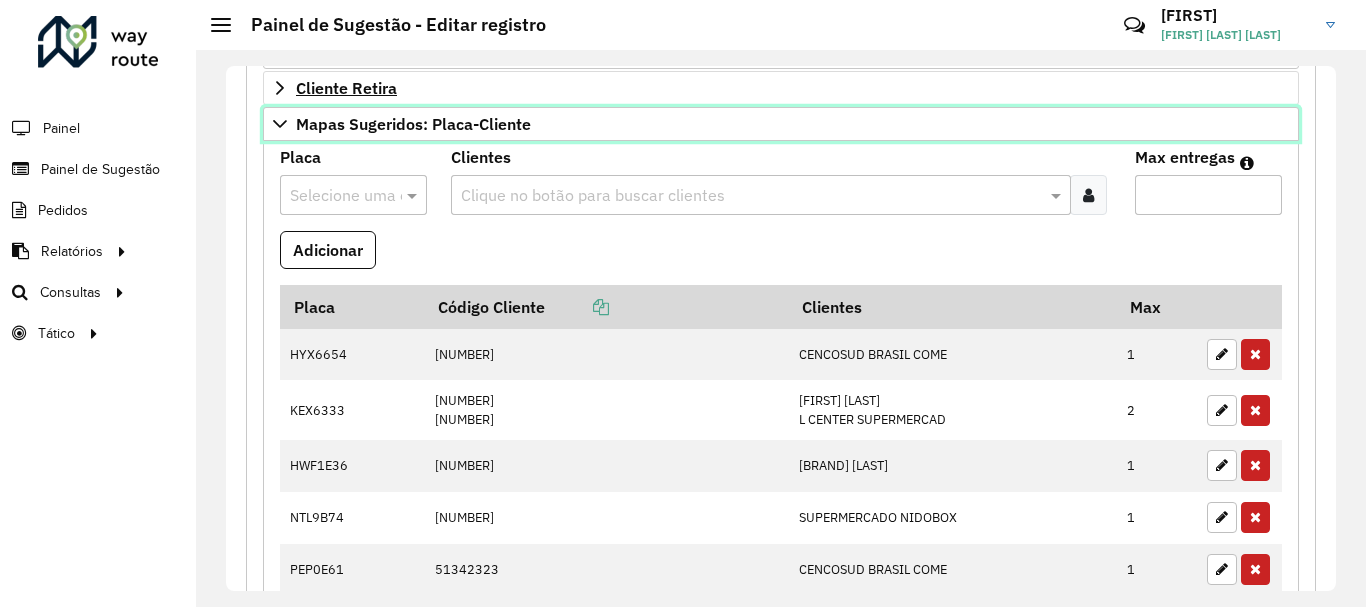 scroll, scrollTop: 700, scrollLeft: 0, axis: vertical 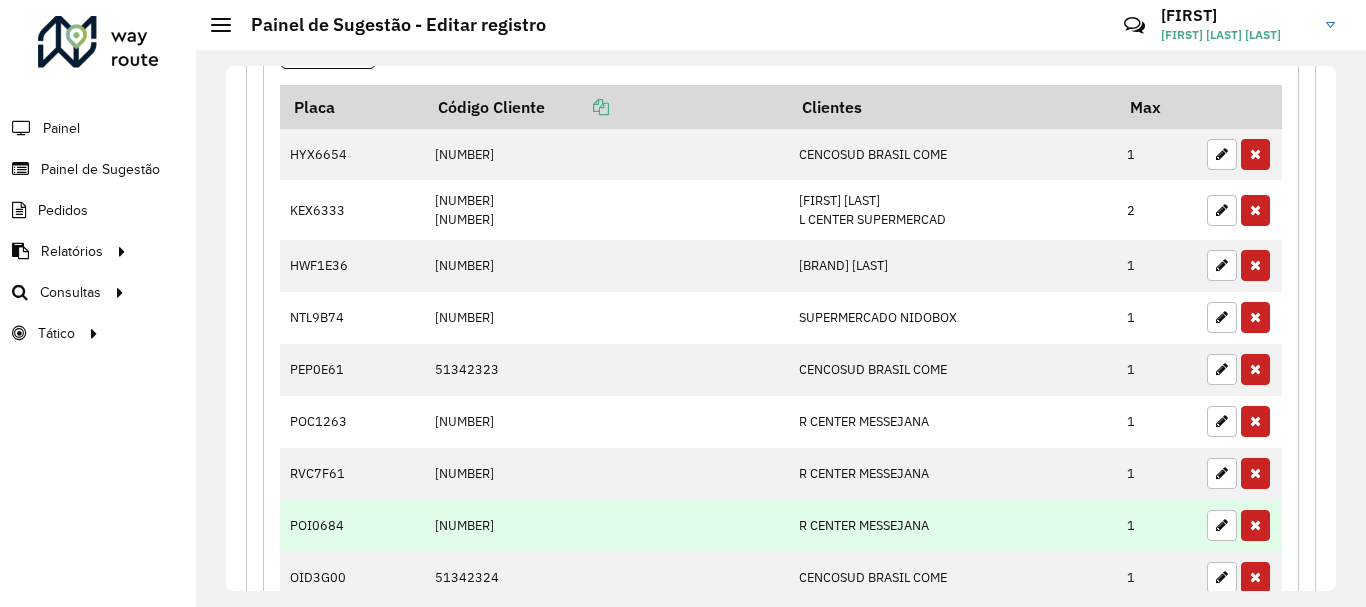 click on "POI0684" at bounding box center (352, 526) 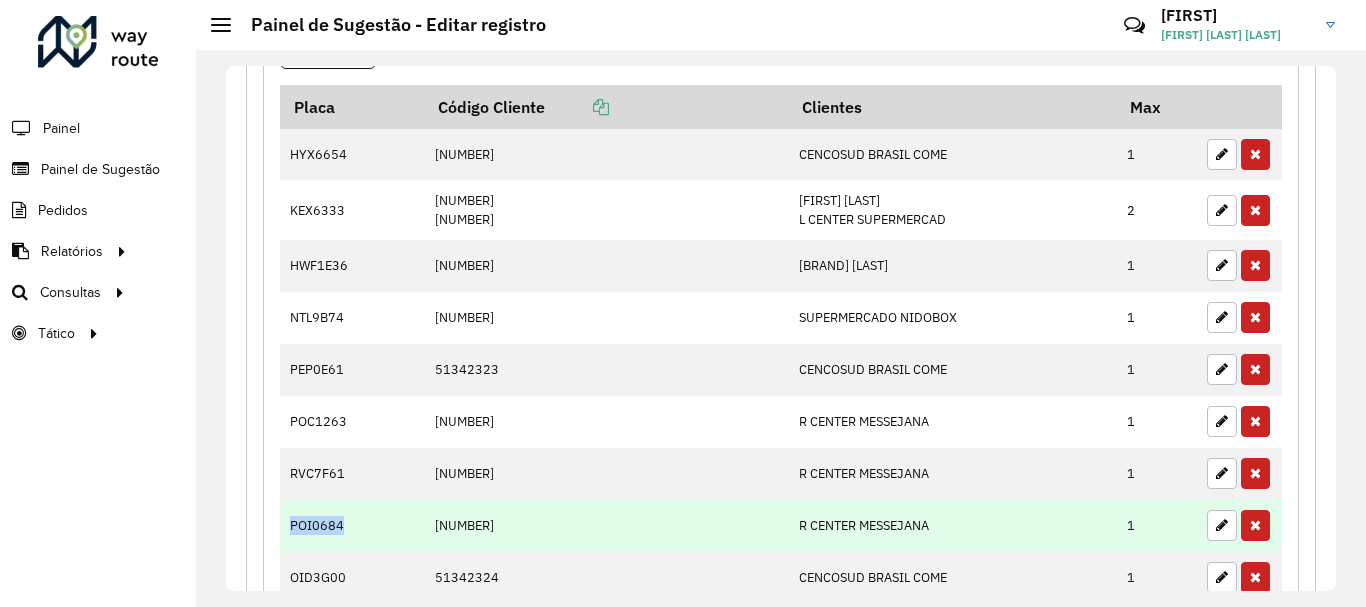 click on "POI0684" at bounding box center [352, 526] 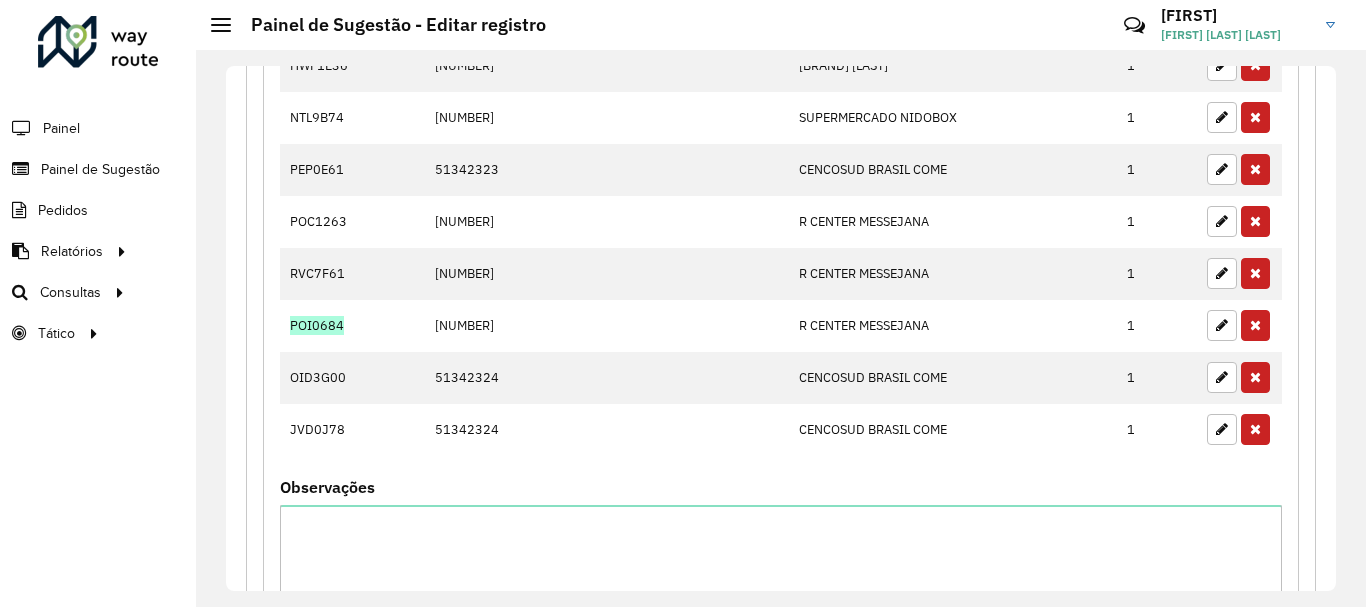 scroll, scrollTop: 1350, scrollLeft: 0, axis: vertical 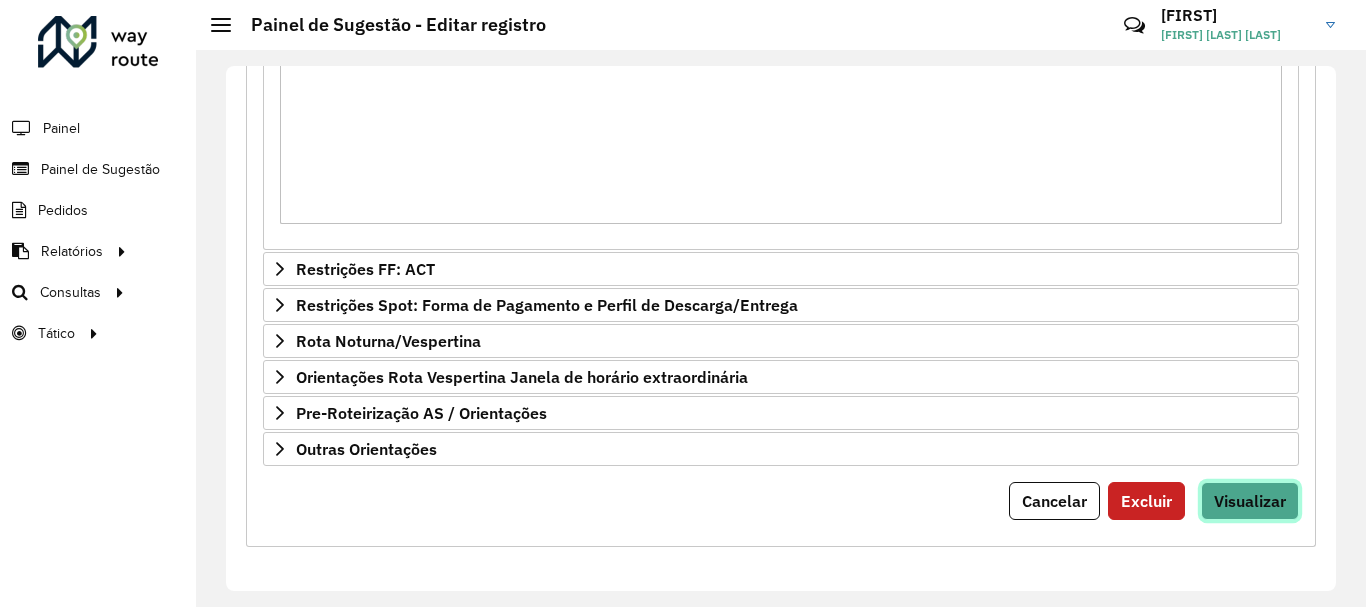 click on "Visualizar" at bounding box center [1250, 501] 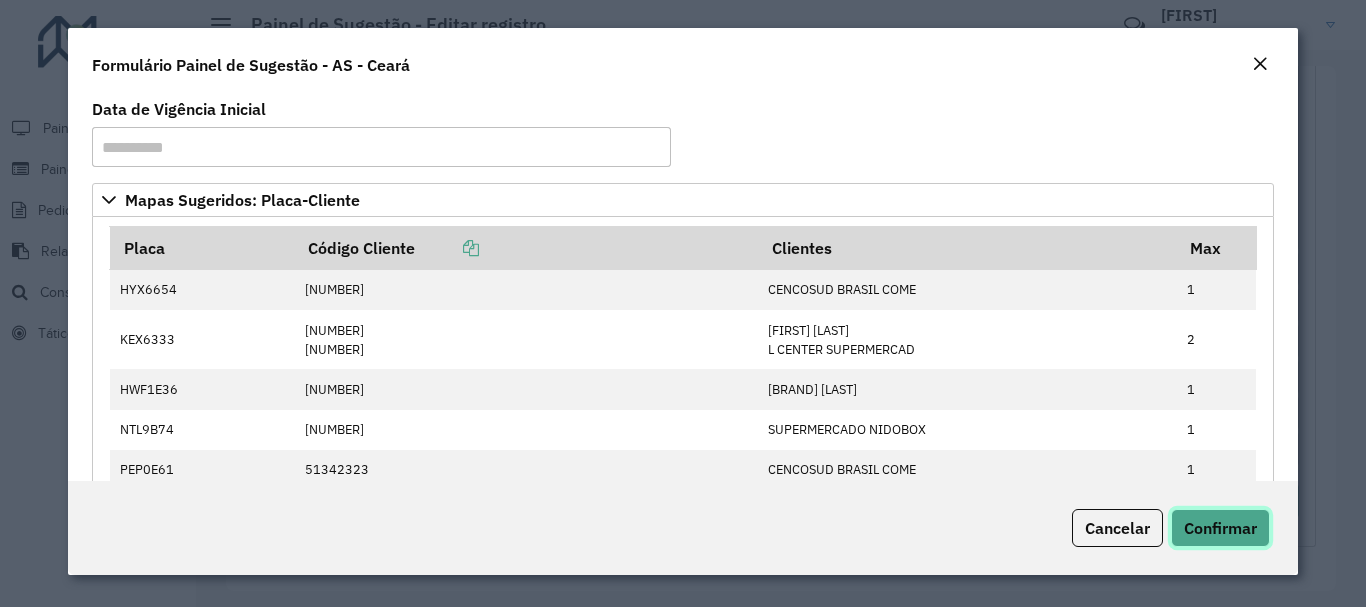 click on "Confirmar" 